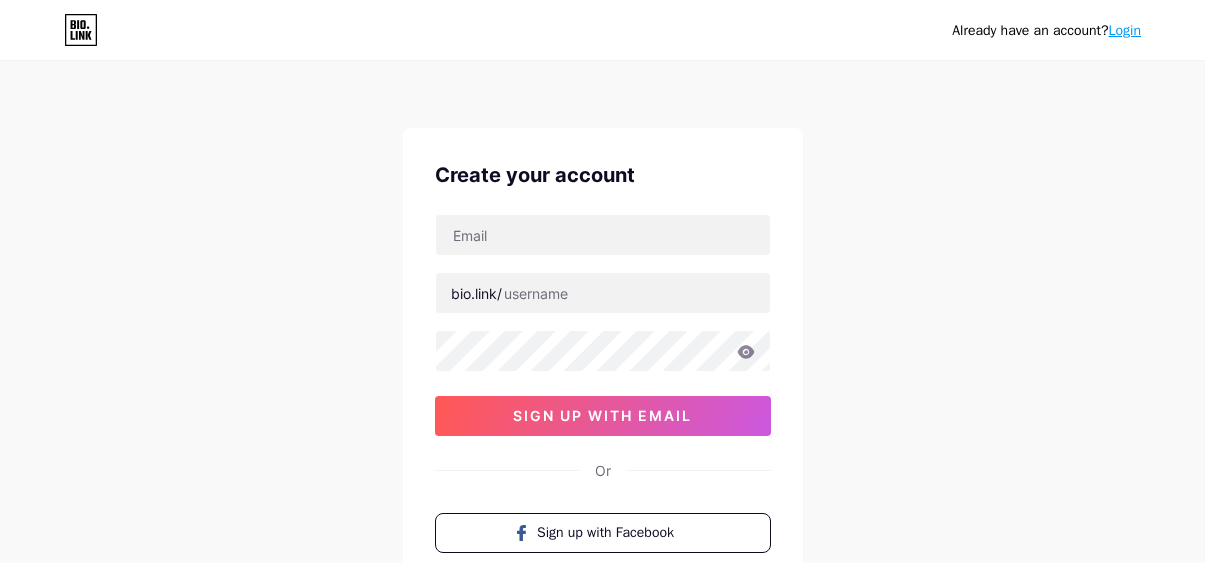 scroll, scrollTop: 0, scrollLeft: 0, axis: both 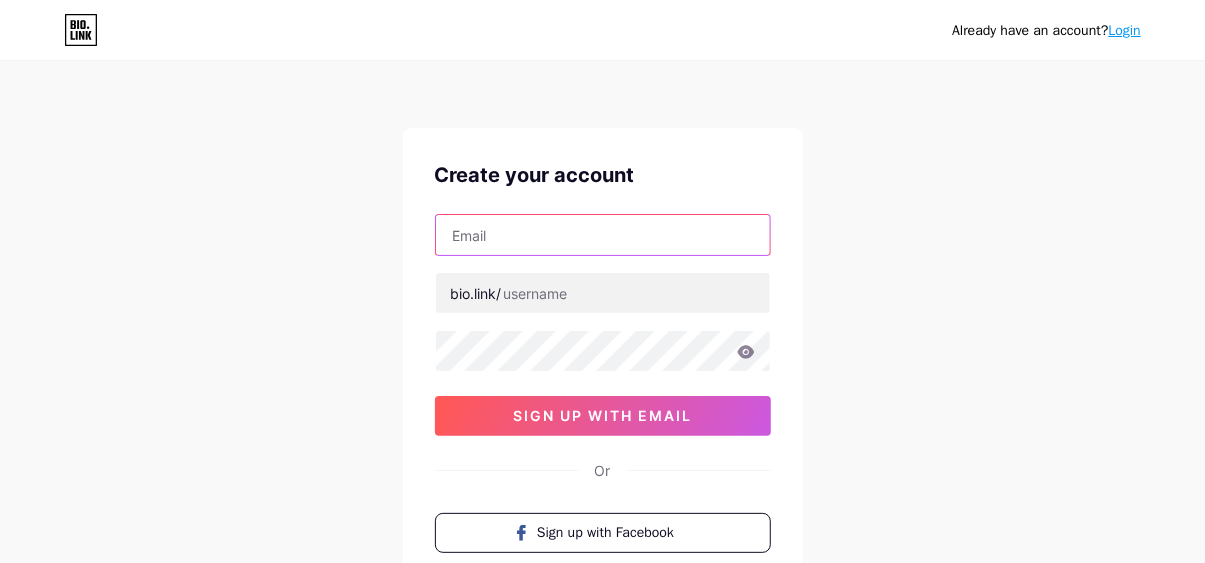 click at bounding box center [603, 235] 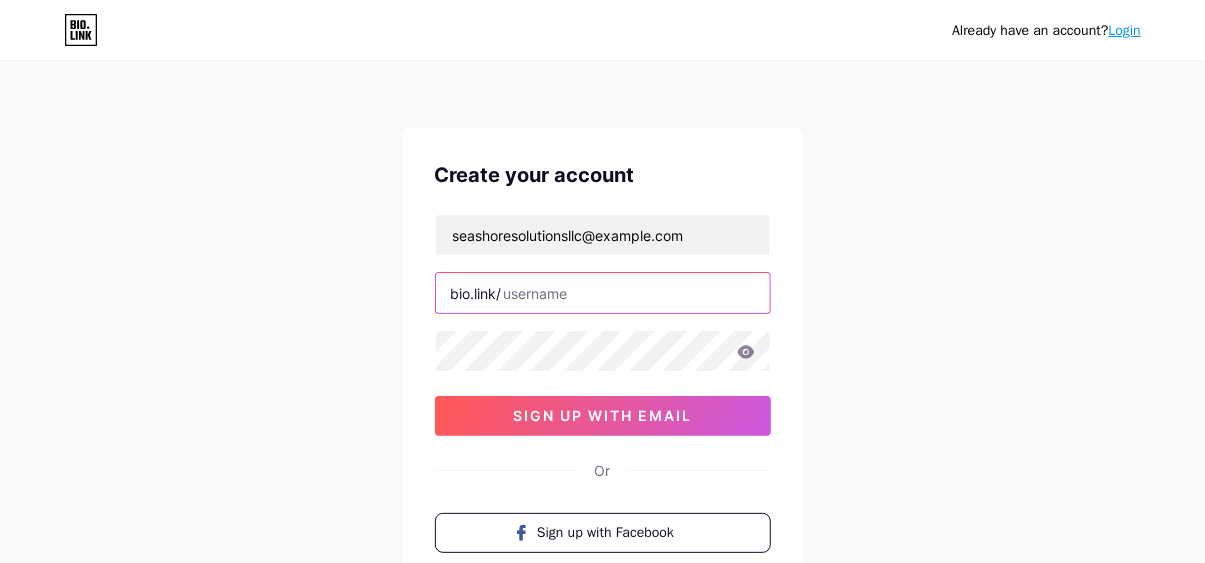 click at bounding box center [603, 293] 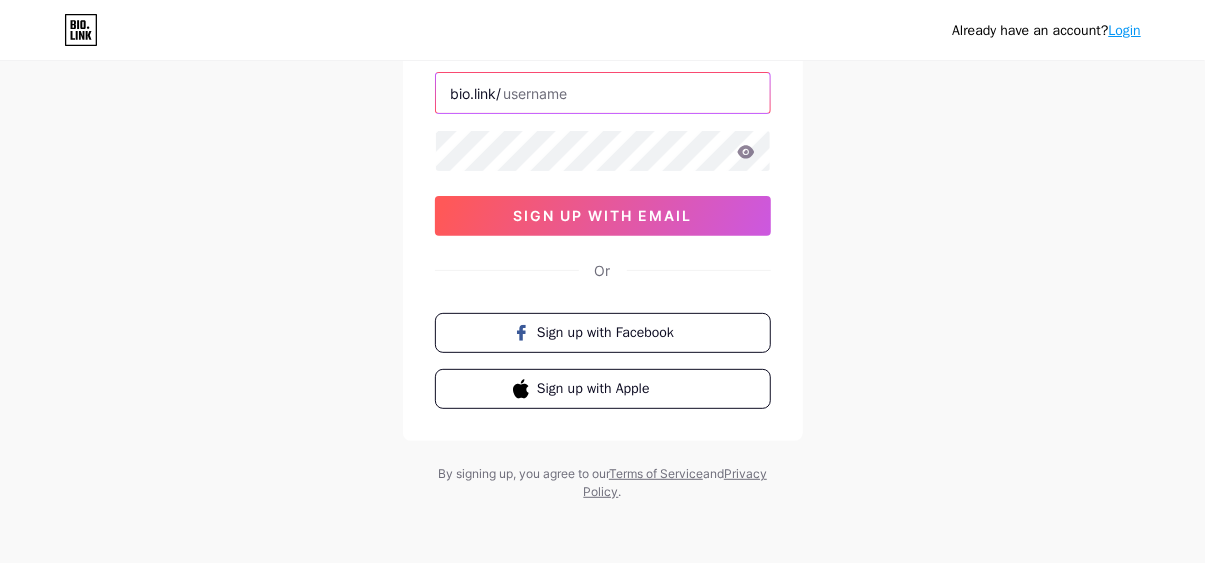 paste on "seashoresolutions" 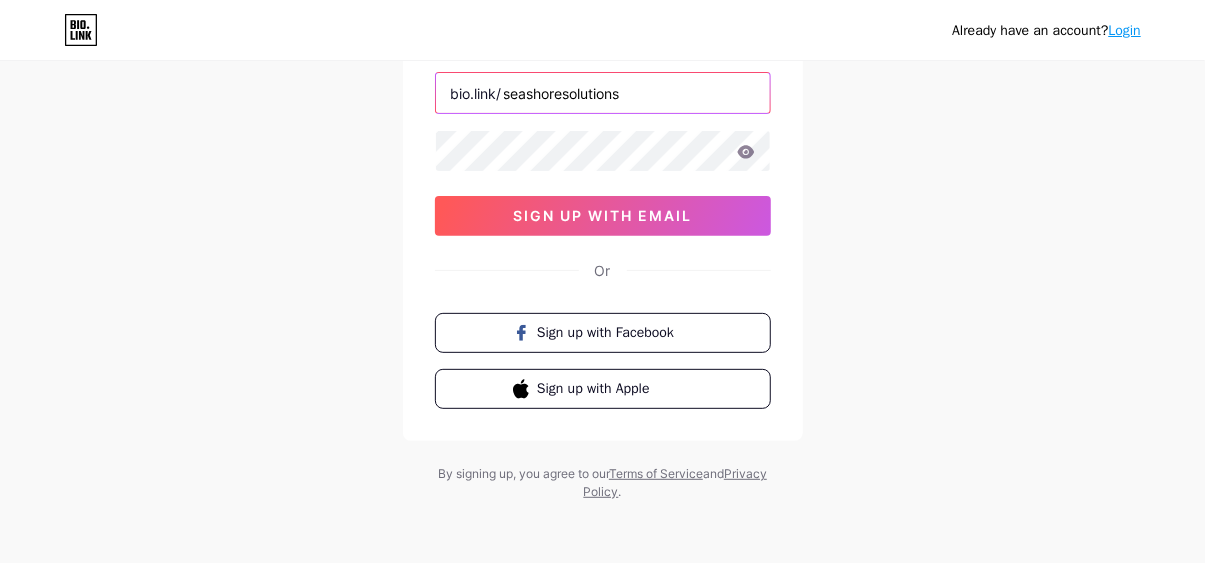type on "seashoresolutions" 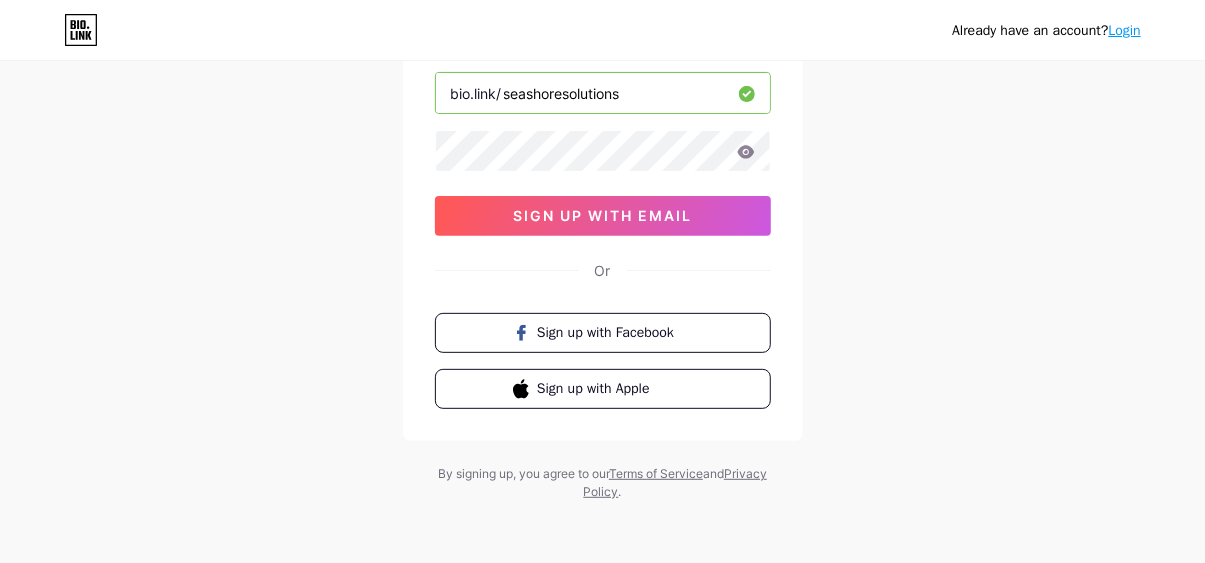 click on "Create your account     seashoresolutionsllc@example.com     bio.link/   seashoresolutions                     sign up with email         Or       Sign up with Facebook
Sign up with Apple" at bounding box center (603, 184) 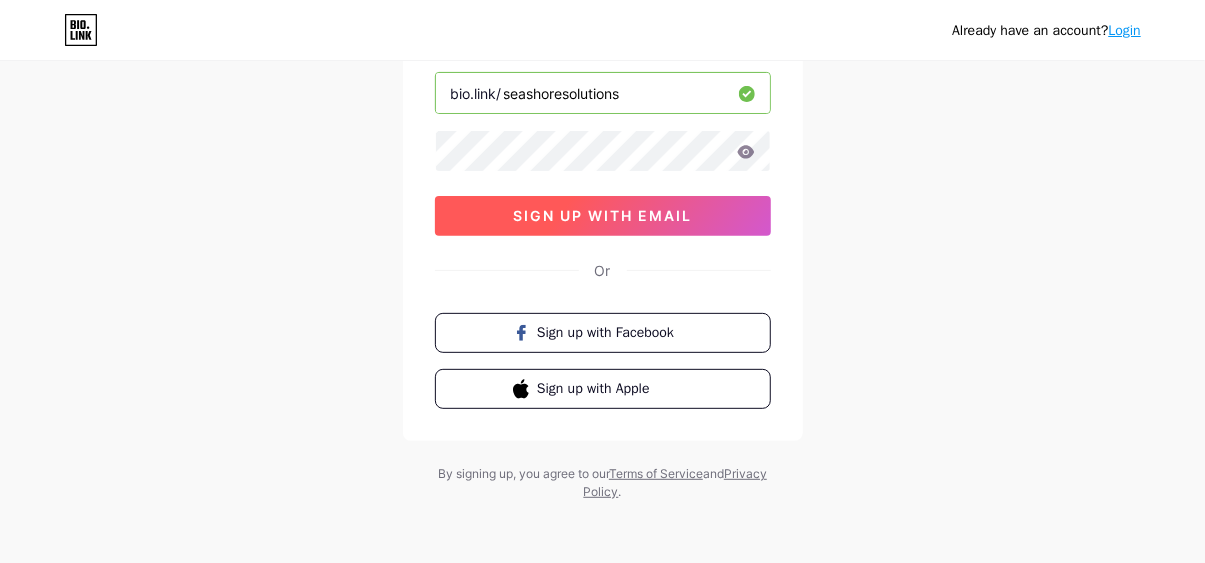 click on "sign up with email" at bounding box center [603, 216] 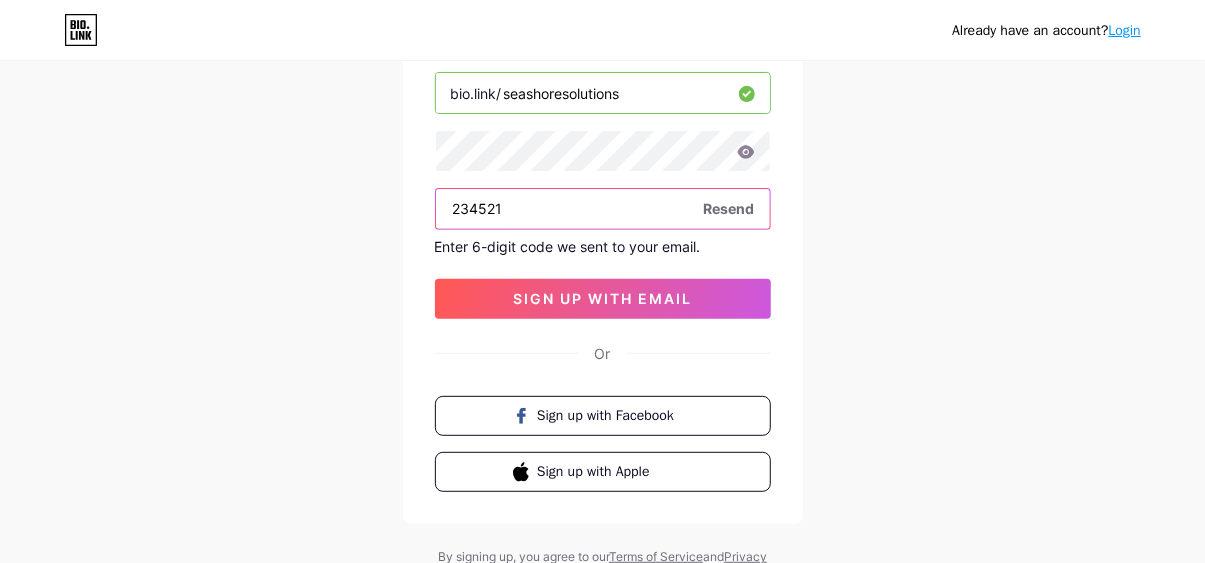 type on "234521" 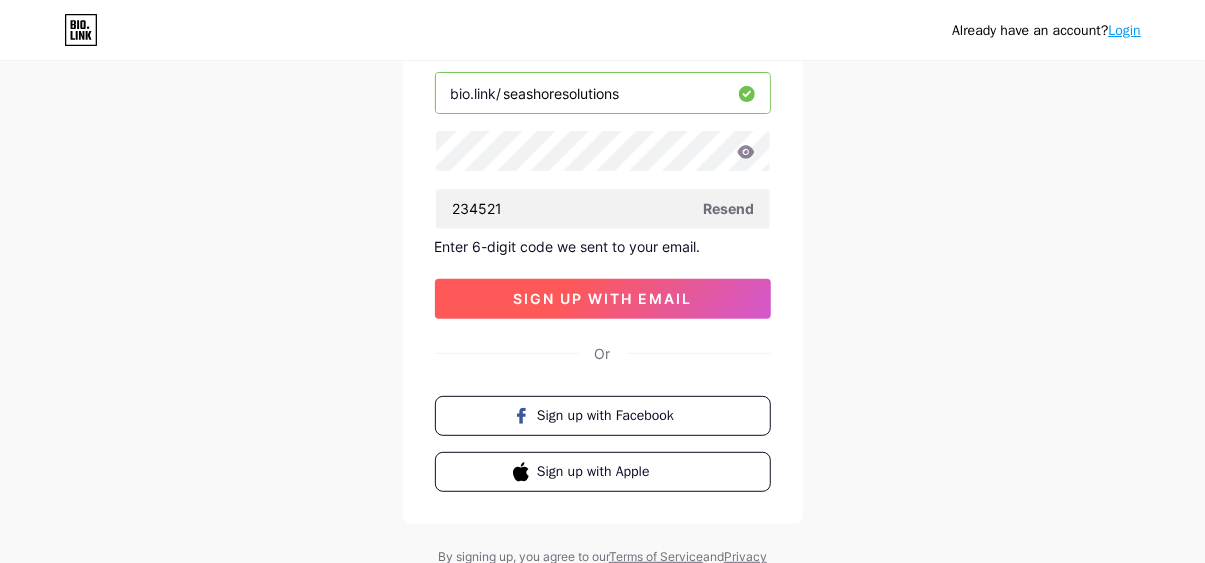 click on "sign up with email" at bounding box center (602, 298) 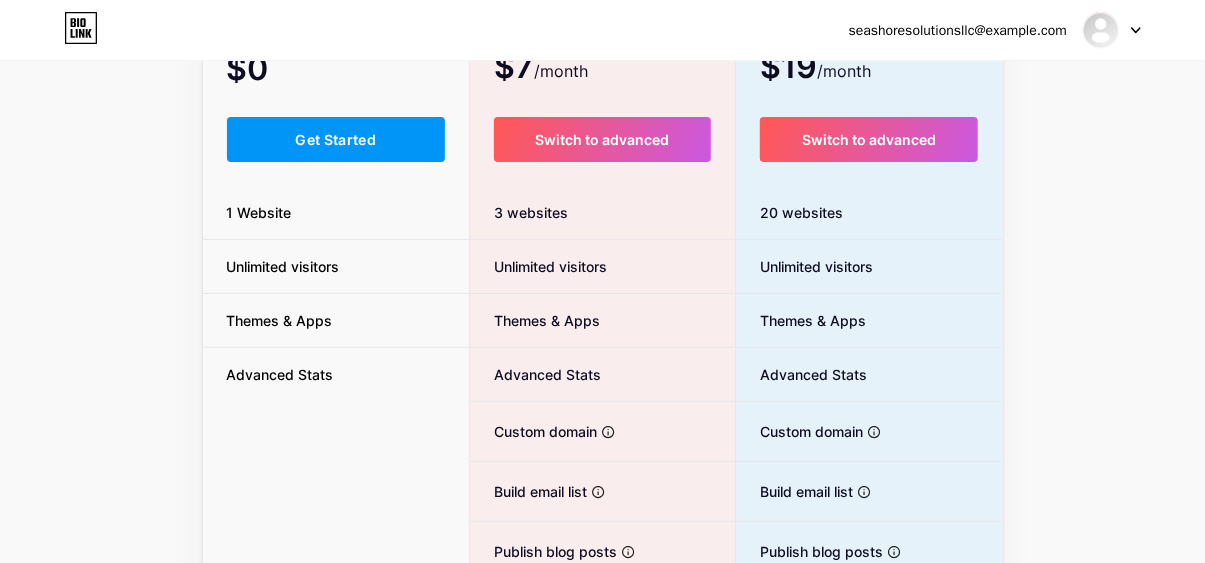 scroll, scrollTop: 0, scrollLeft: 0, axis: both 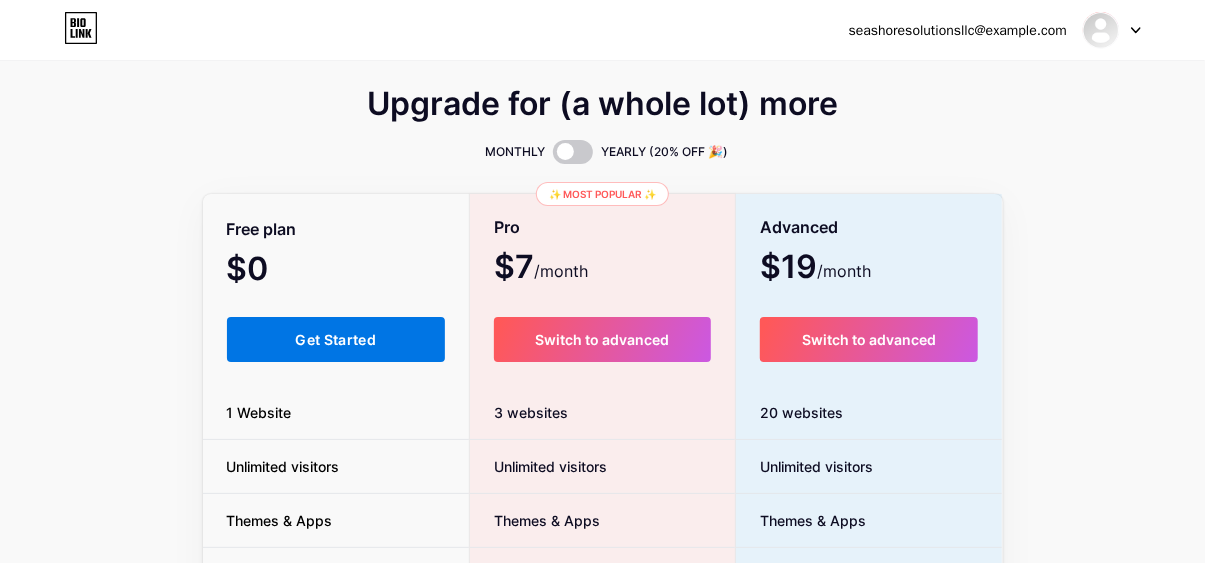 click on "Get Started" at bounding box center [335, 339] 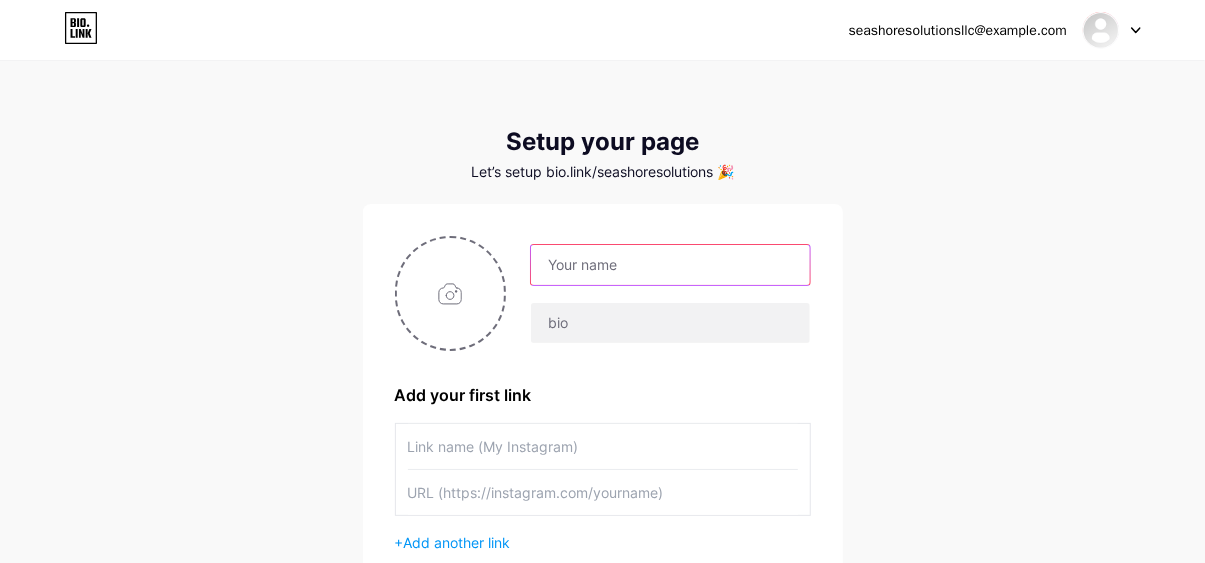 click at bounding box center (670, 265) 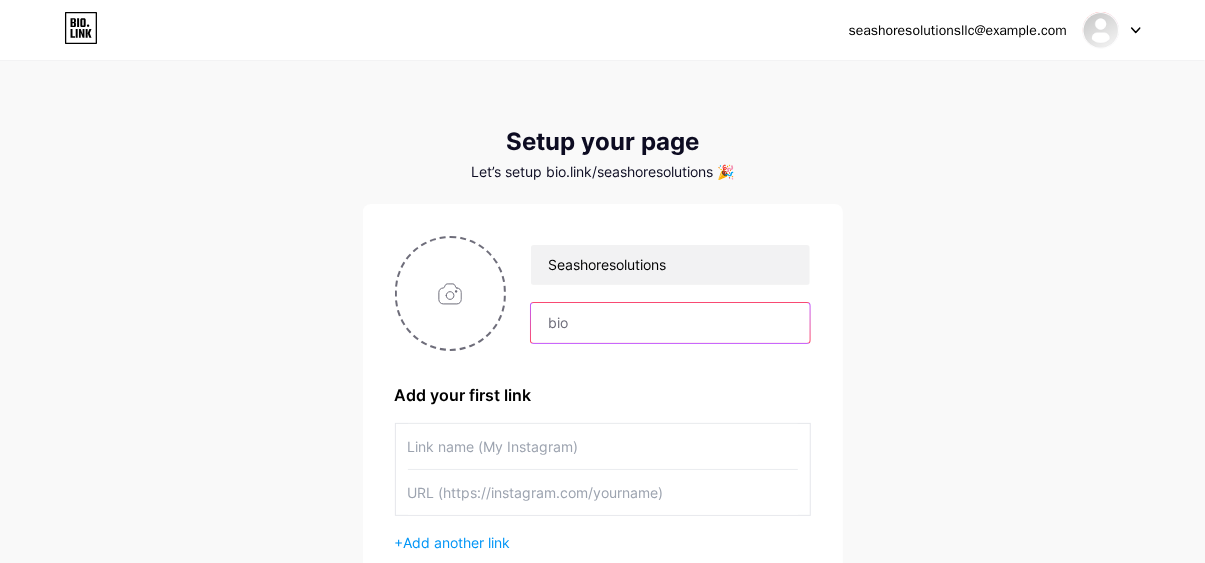 click at bounding box center (670, 323) 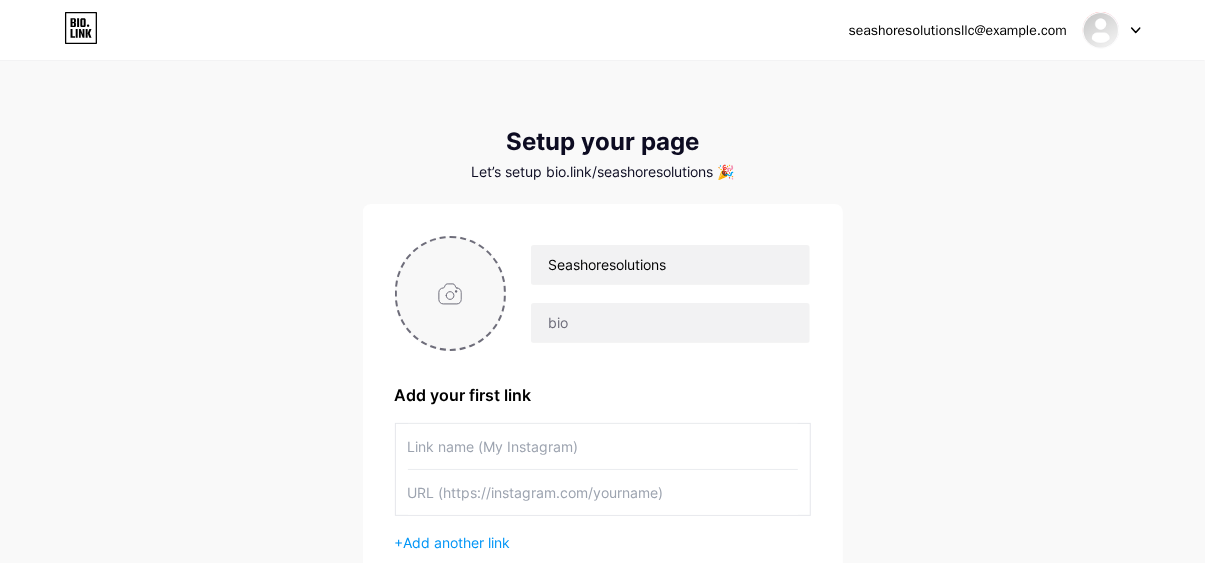 click at bounding box center (451, 293) 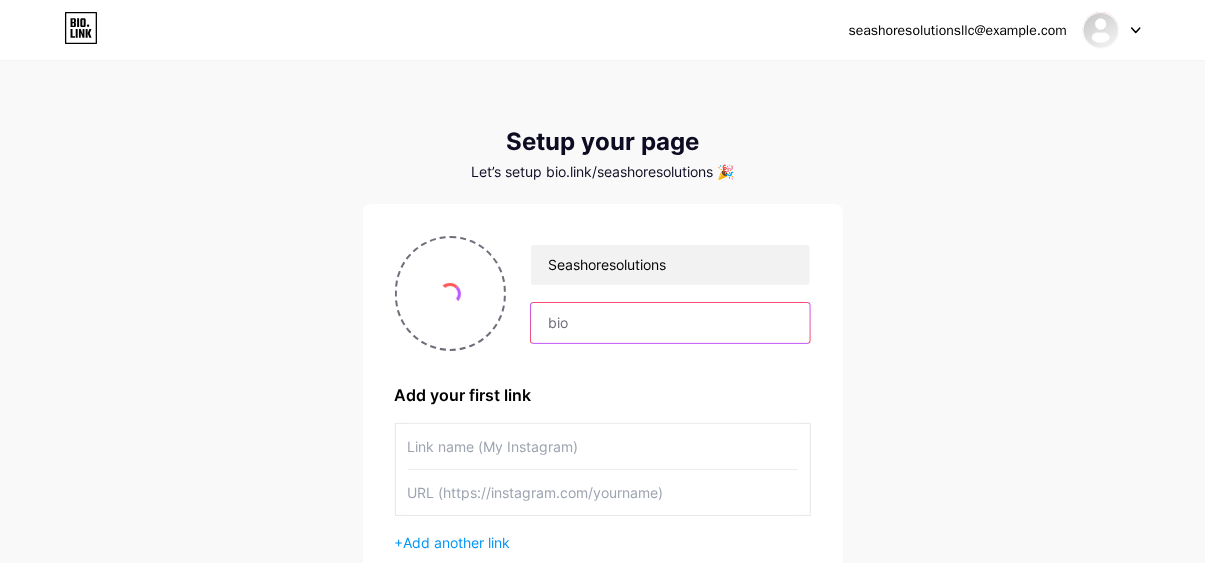 click at bounding box center [670, 323] 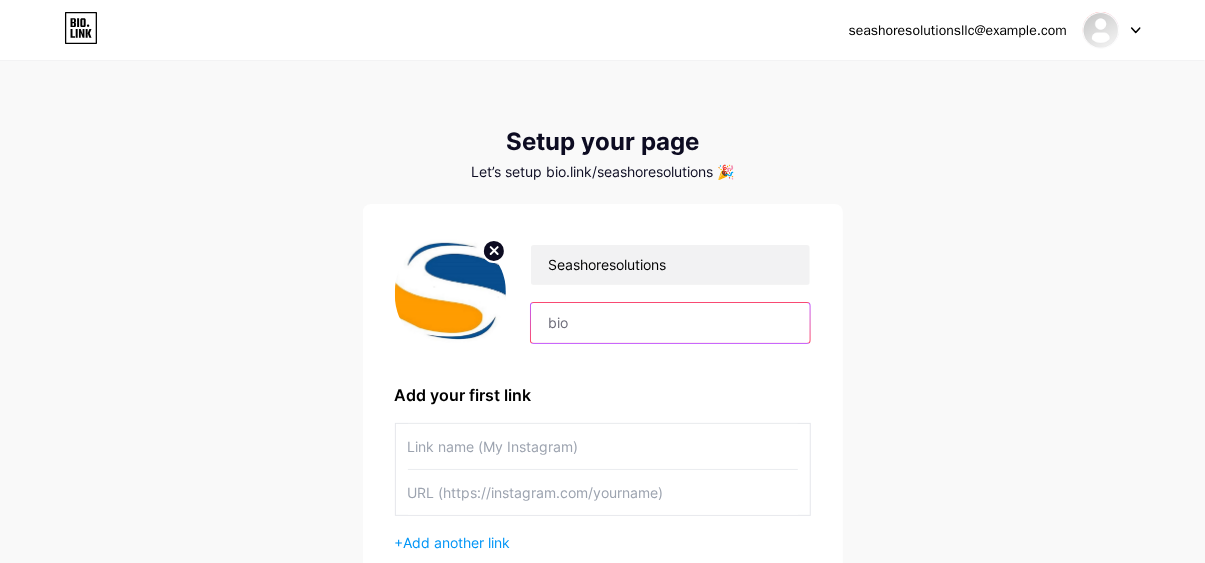paste on "At Seashore Solutions, we specialize in delivering comprehensive machine design and development services that bridge the gap between conceptual ideas and operational machinery. Our experienced engineers collaborate closely with clients to create innovative, efficient, and reliable mechanical systems tailored to specific industry needs." 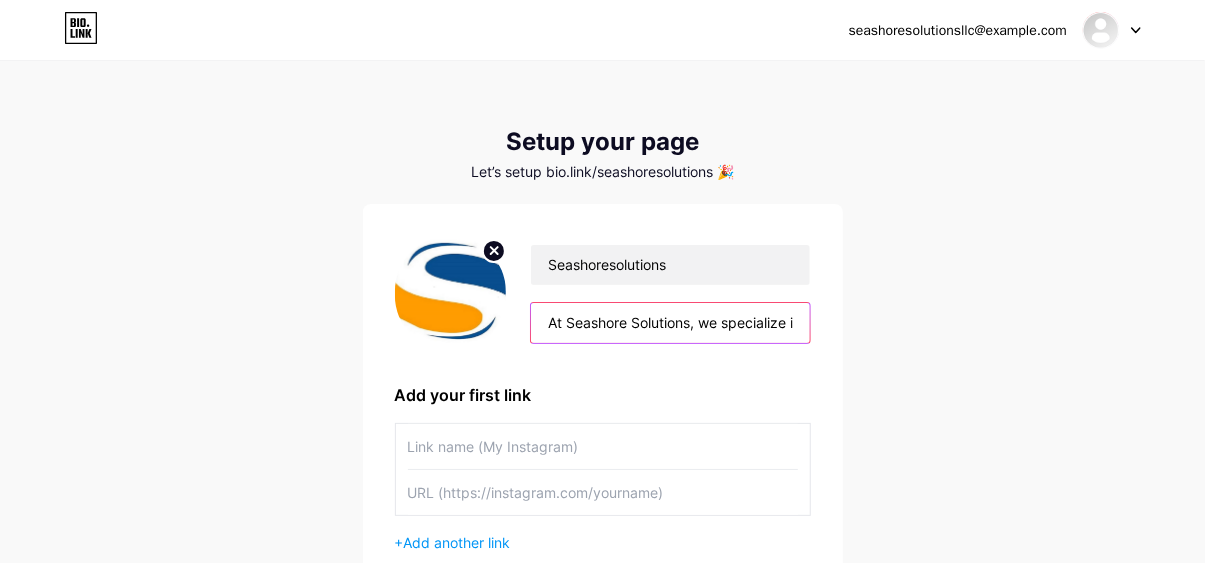 scroll, scrollTop: 0, scrollLeft: 2005, axis: horizontal 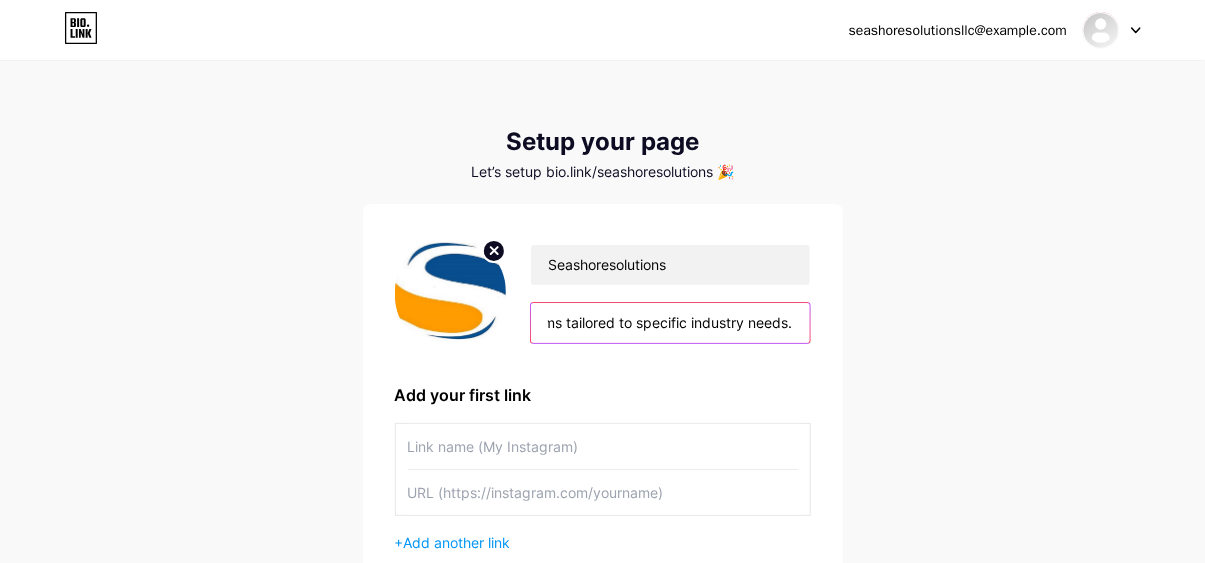 type on "At Seashore Solutions, we specialize in delivering comprehensive machine design and development services that bridge the gap between conceptual ideas and operational machinery. Our experienced engineers collaborate closely with clients to create innovative, efficient, and reliable mechanical systems tailored to specific industry needs." 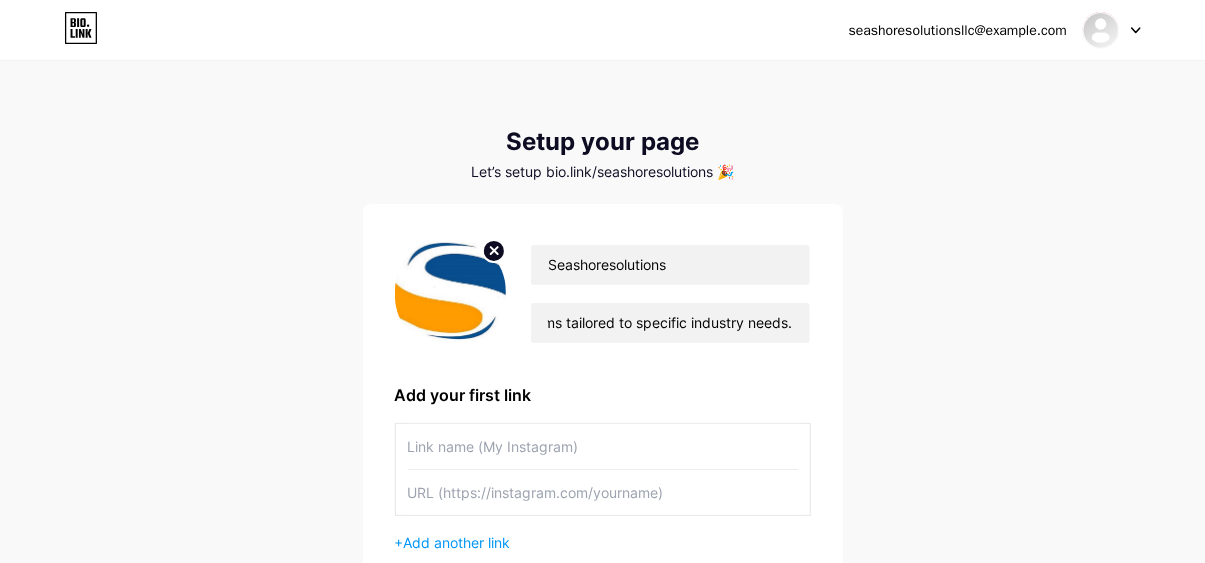click on "seashoresolutionsllc@example.com           Dashboard     Logout   Setup your page   Let’s setup bio.link/seashoresolutions 🎉               Seashoresolutions     At Seashore Solutions, we specialize in delivering comprehensive machine design and development services that bridge the gap between conceptual ideas and operational machinery. Our experienced engineers collaborate closely with clients to create innovative, efficient, and reliable mechanical systems tailored to specific industry needs.     Add your first link
+  Add another link     get started" at bounding box center [602, 356] 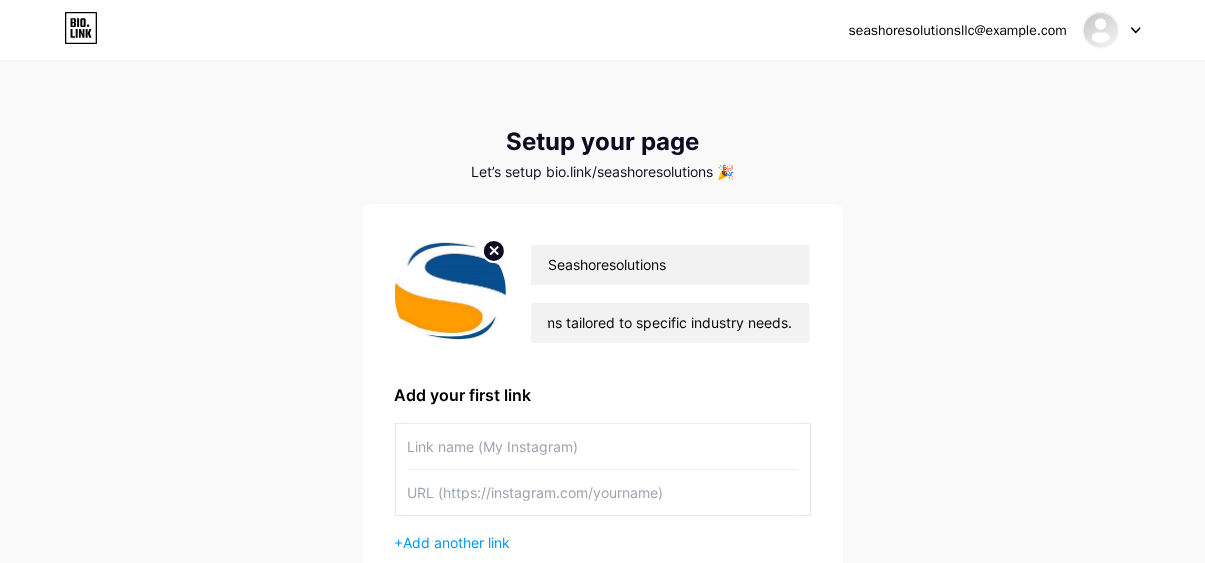 scroll, scrollTop: 0, scrollLeft: 0, axis: both 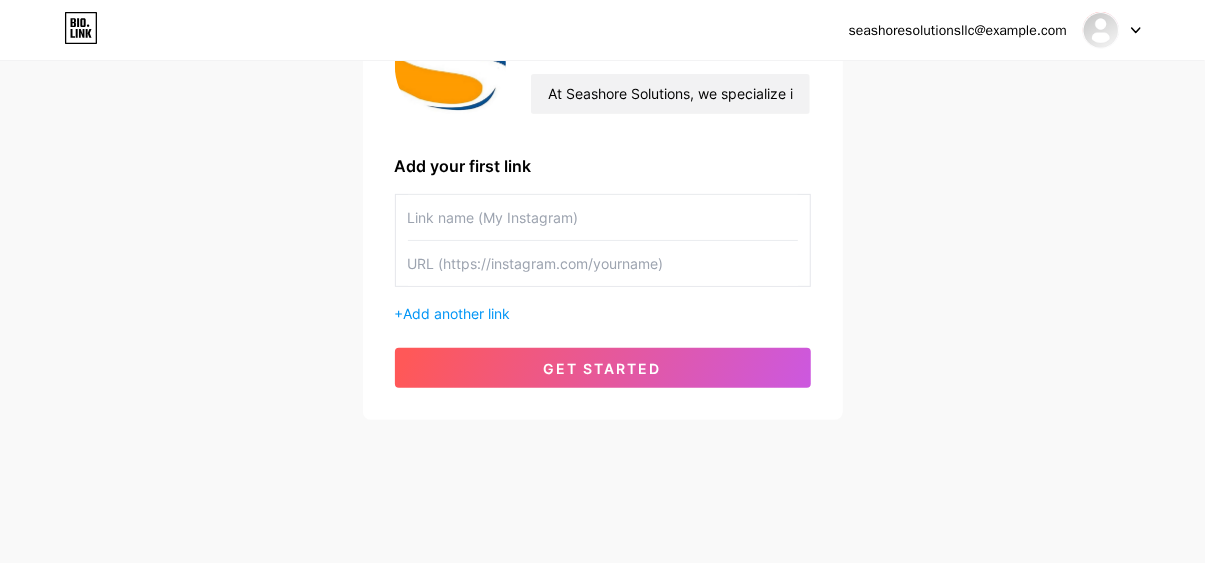 click at bounding box center [603, 217] 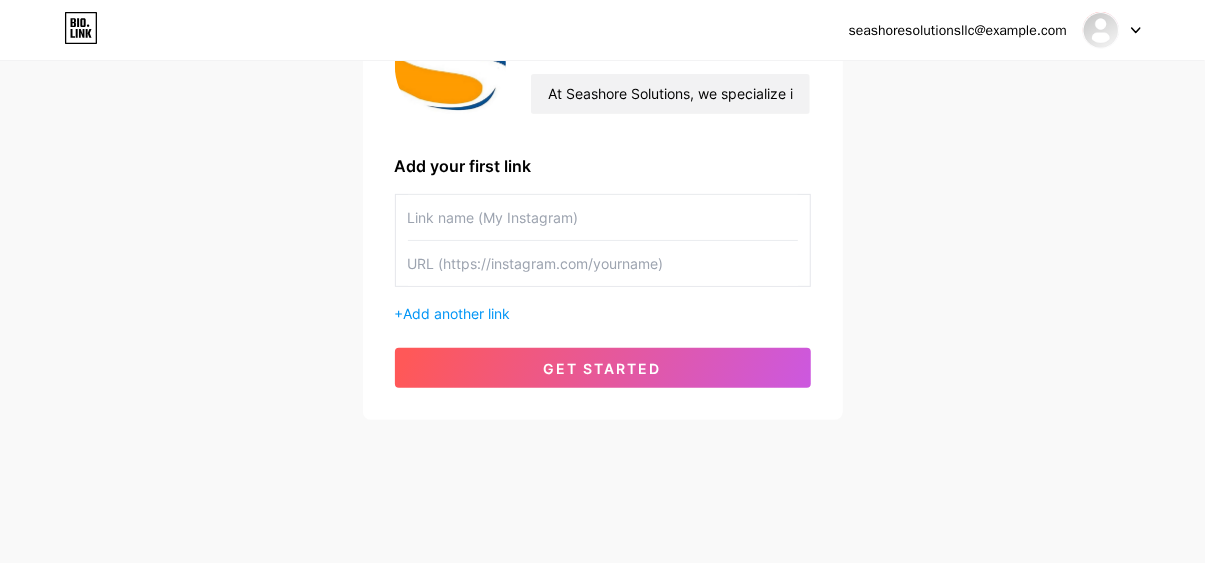 click at bounding box center (603, 217) 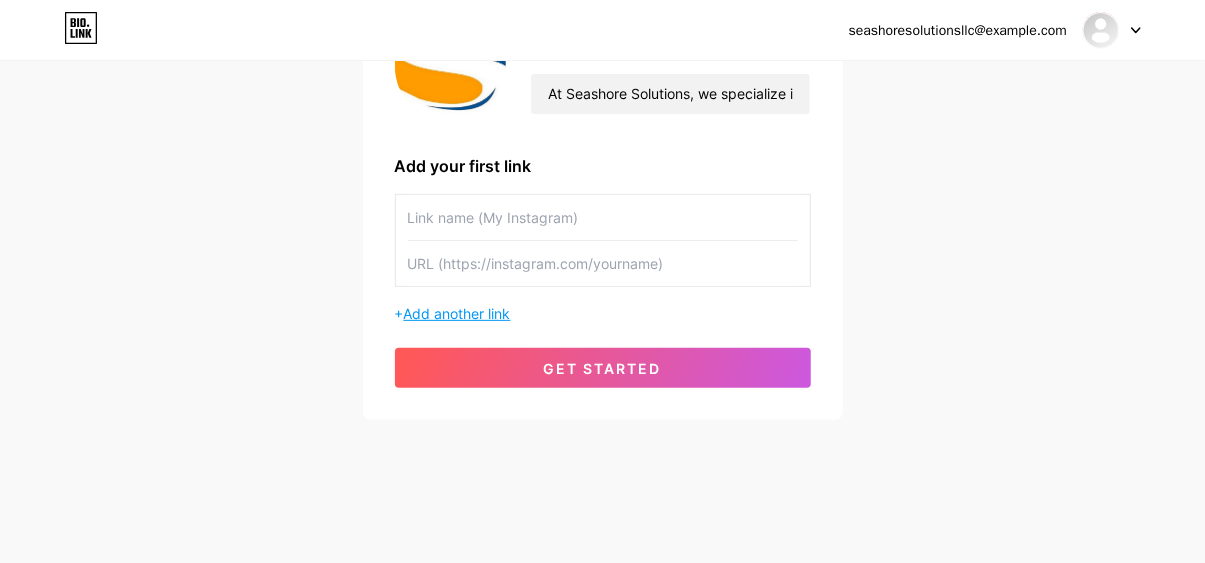 click on "Add another link" at bounding box center [457, 313] 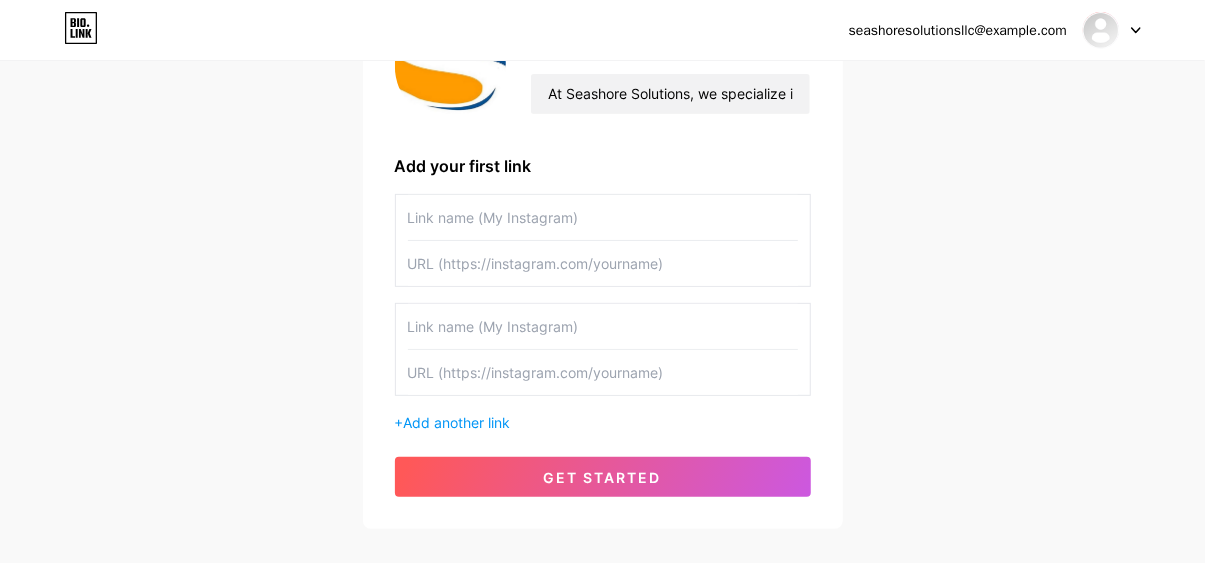 click at bounding box center [603, 217] 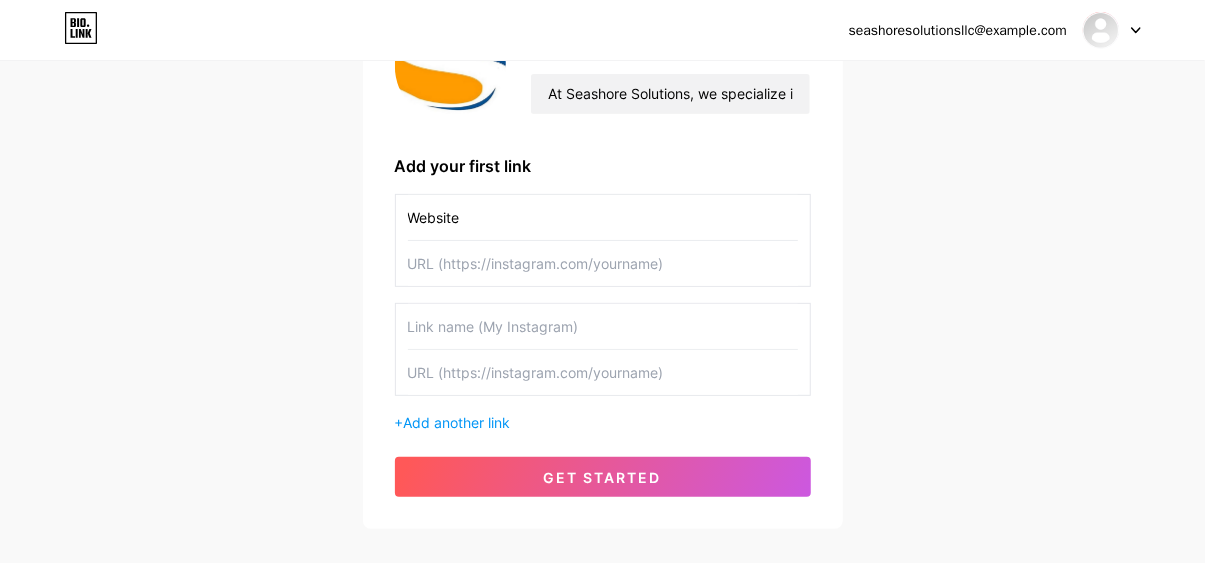 type on "Website" 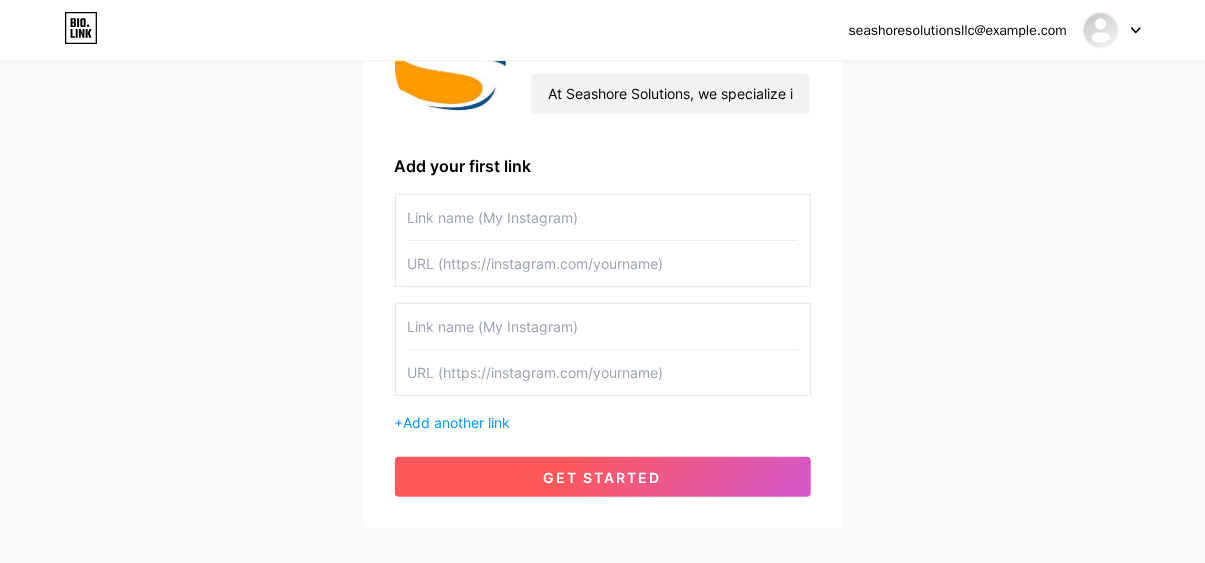 click on "get started" at bounding box center (603, 477) 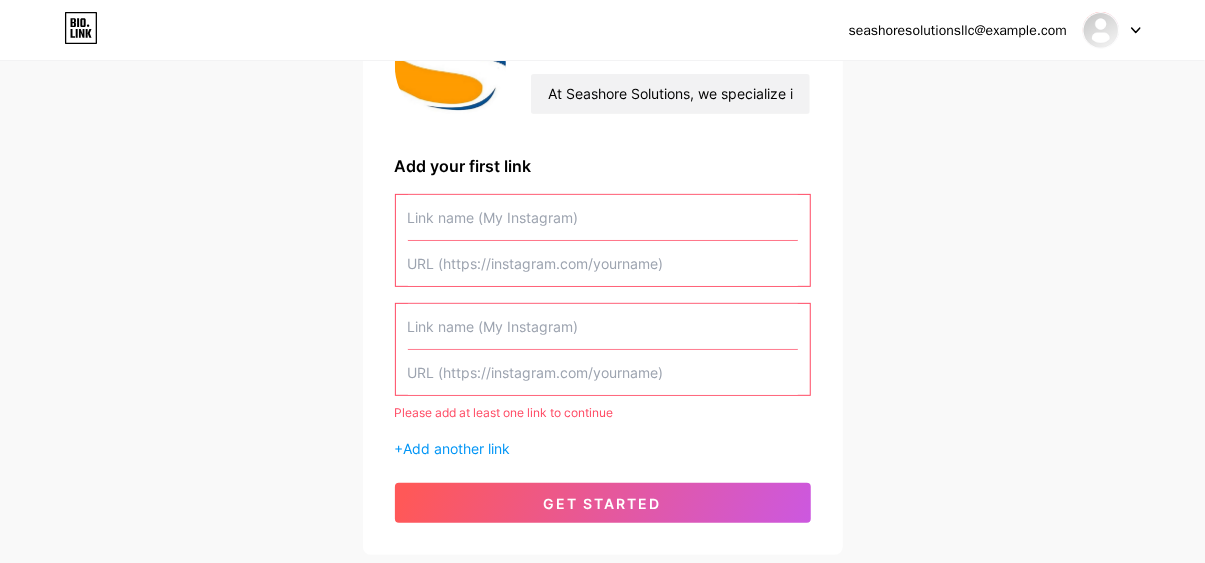 click at bounding box center (603, 217) 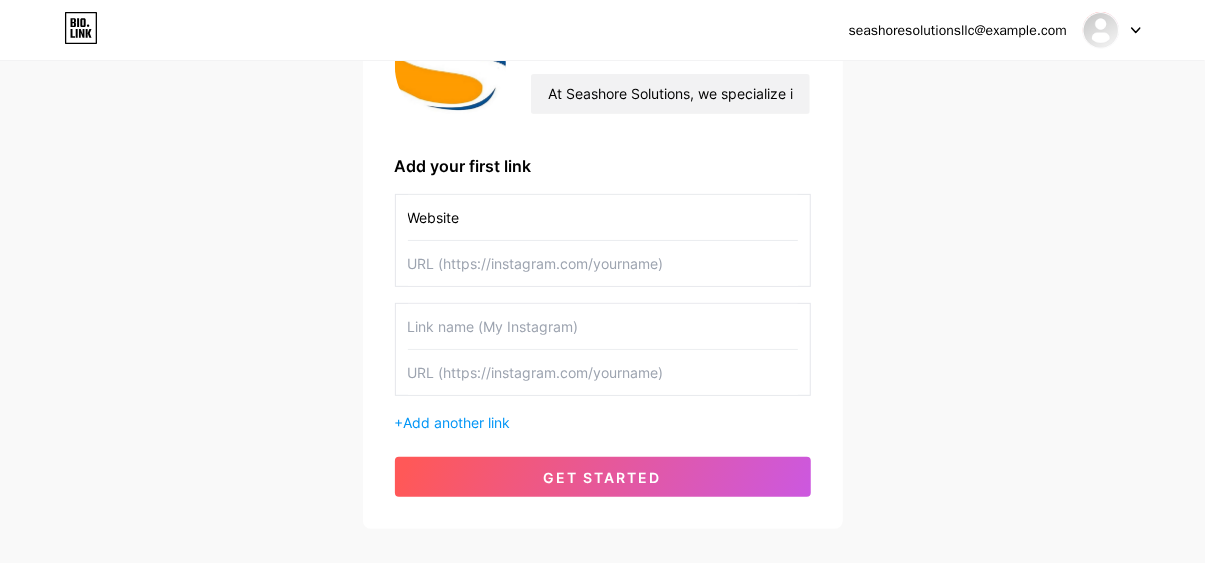 type on "Website" 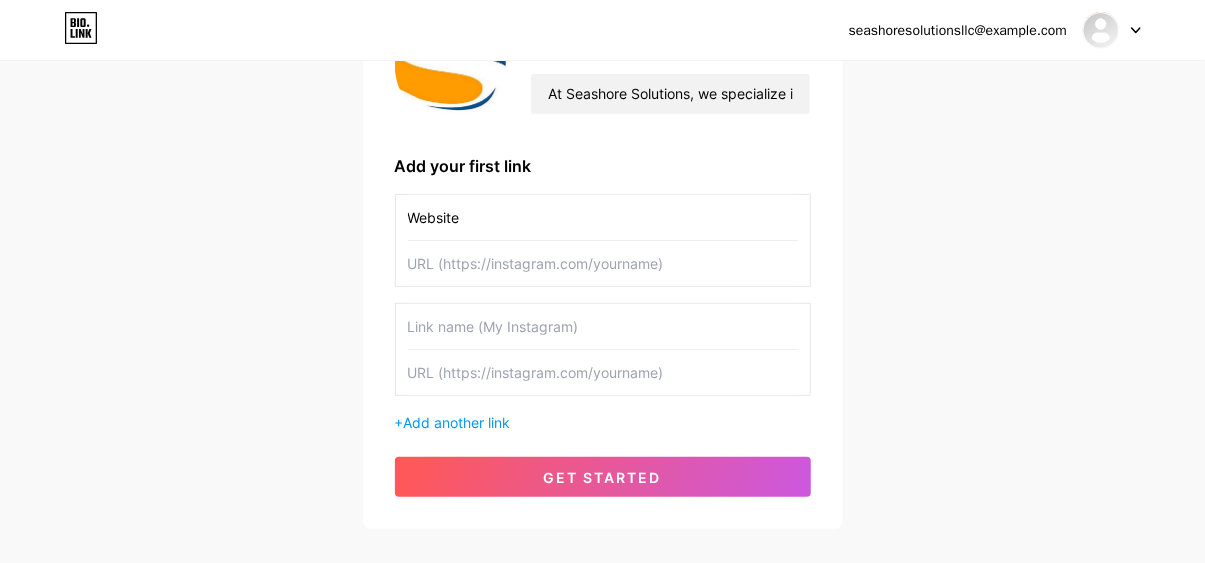 paste on "https://seashore.solutions/" 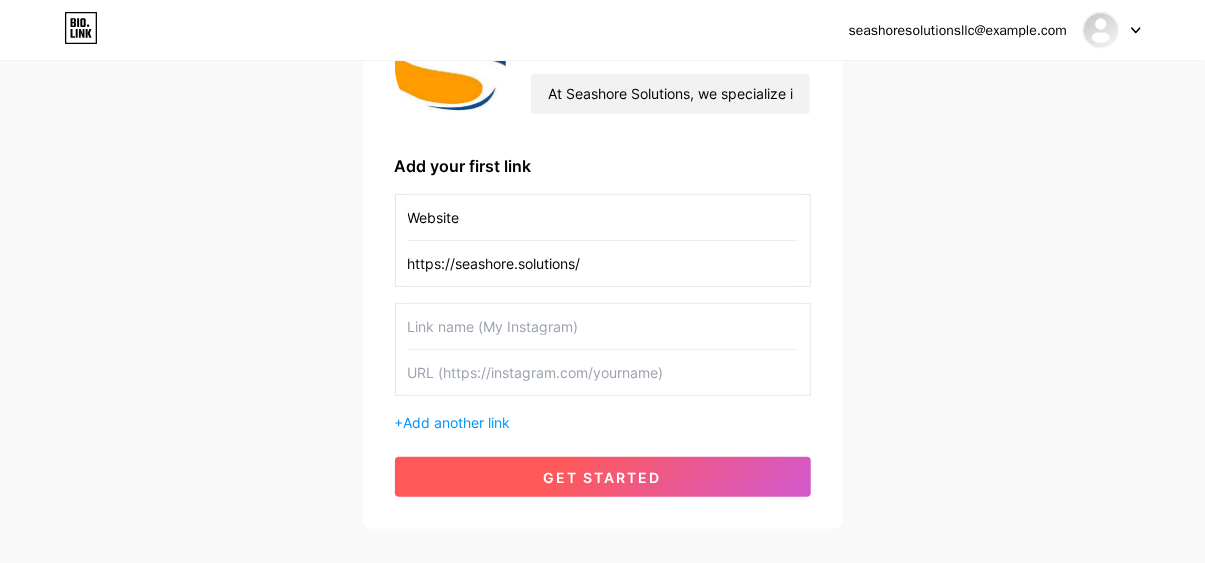 click on "get started" at bounding box center (603, 477) 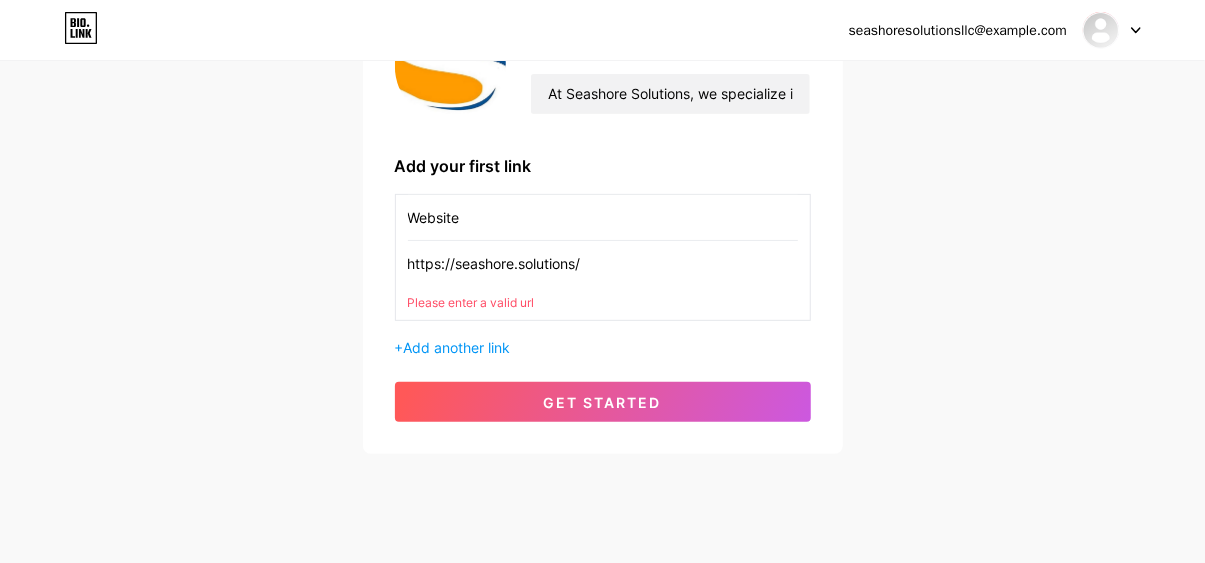 click on "https://seashore.solutions/" at bounding box center [603, 263] 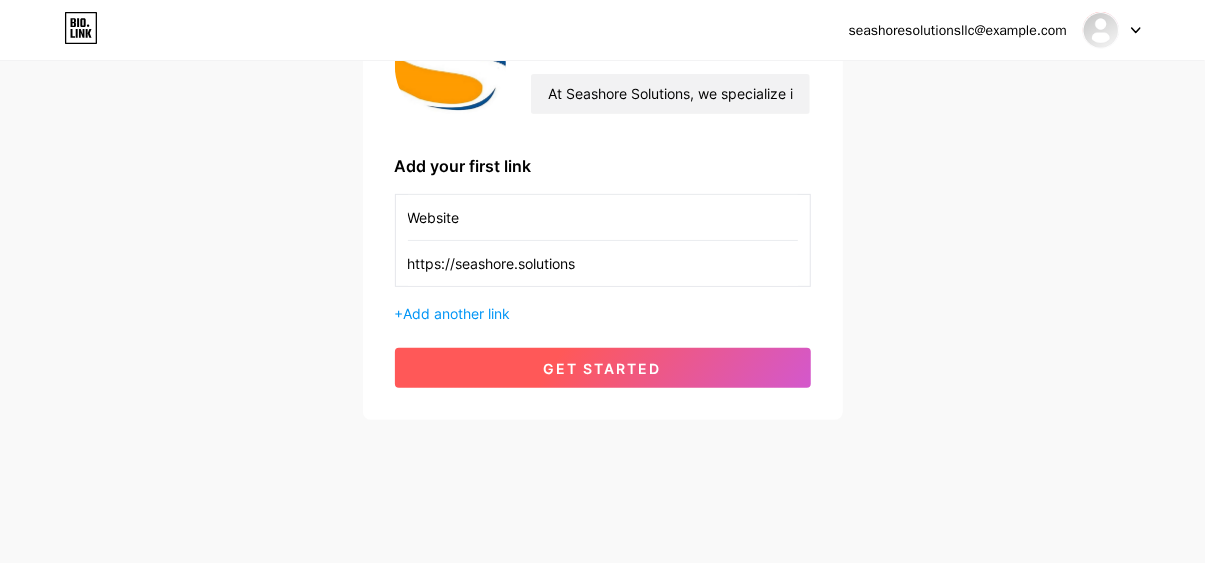type on "https://seashore.solutions" 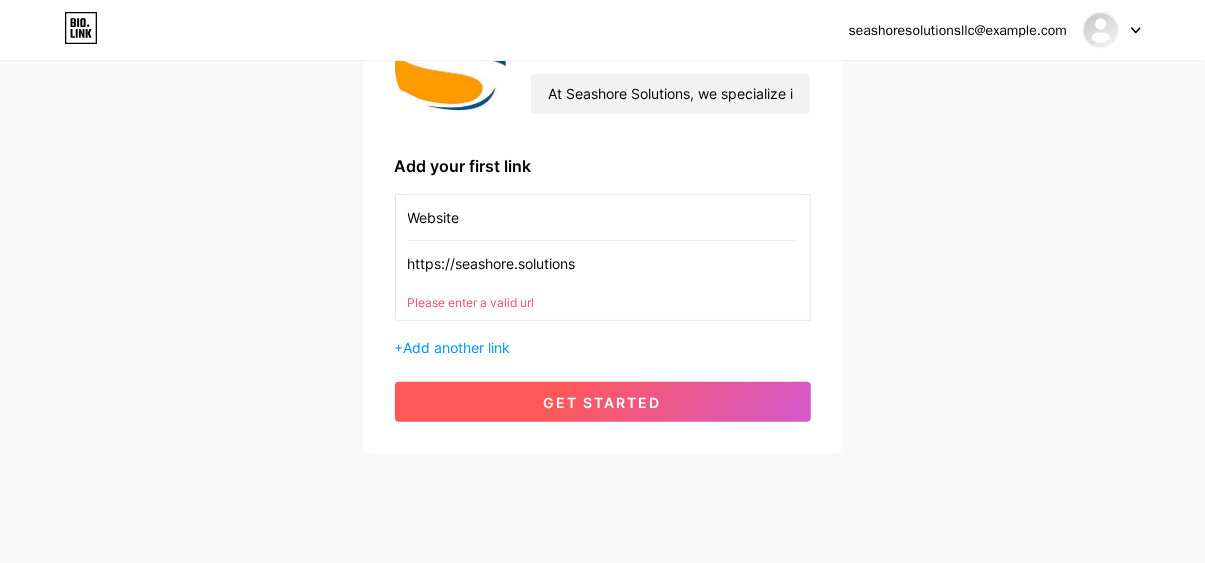 click on "get started" at bounding box center [603, 402] 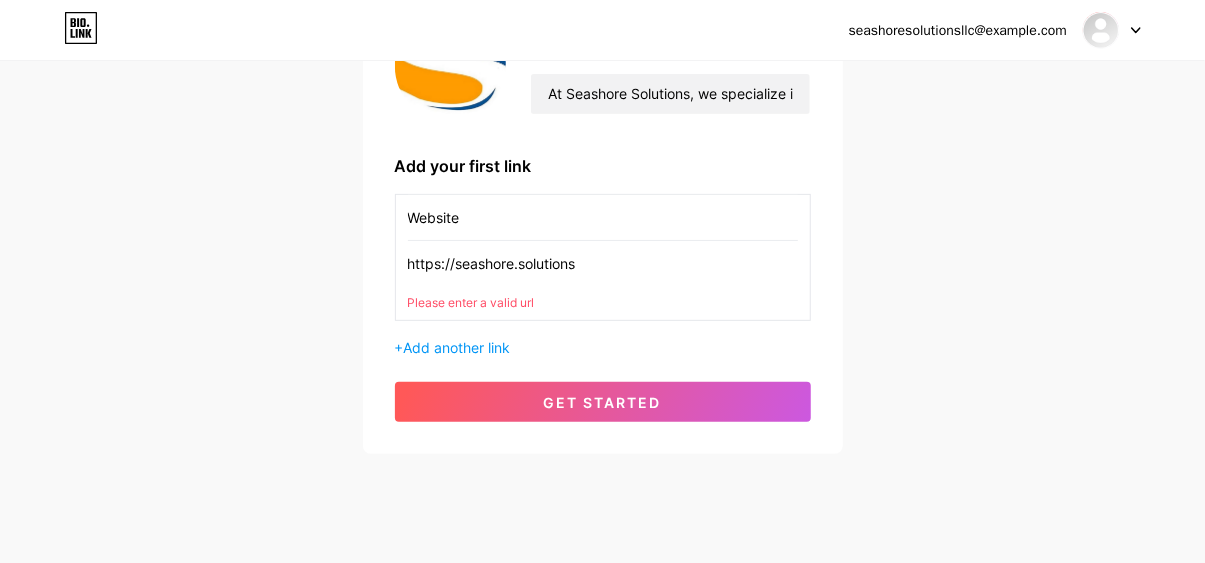 click on "https://seashore.solutions" at bounding box center (603, 263) 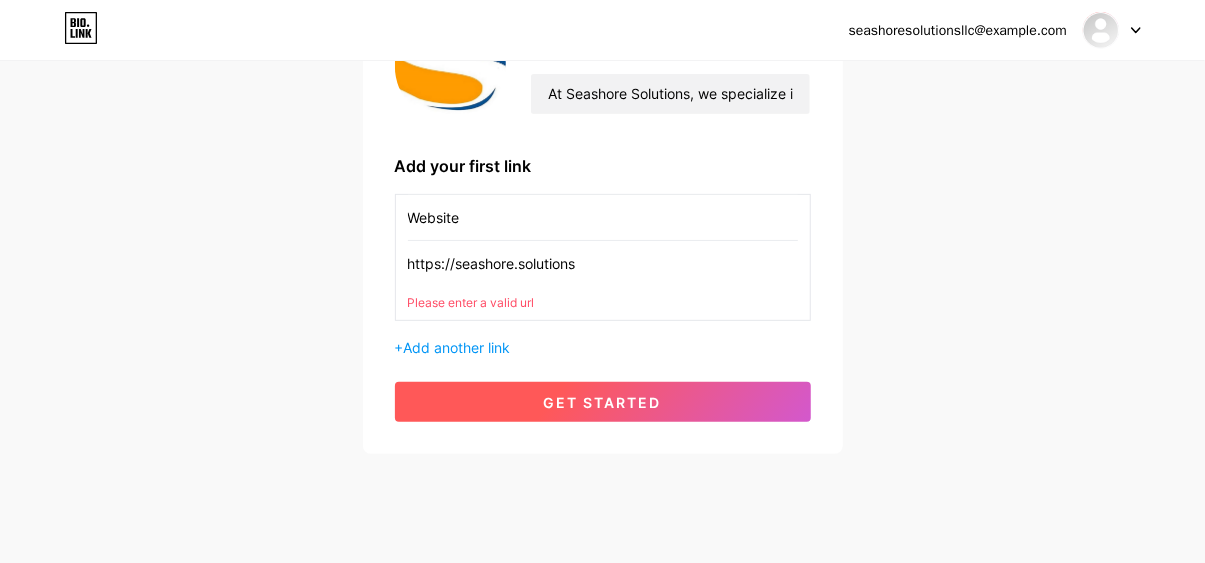 click on "get started" at bounding box center (603, 402) 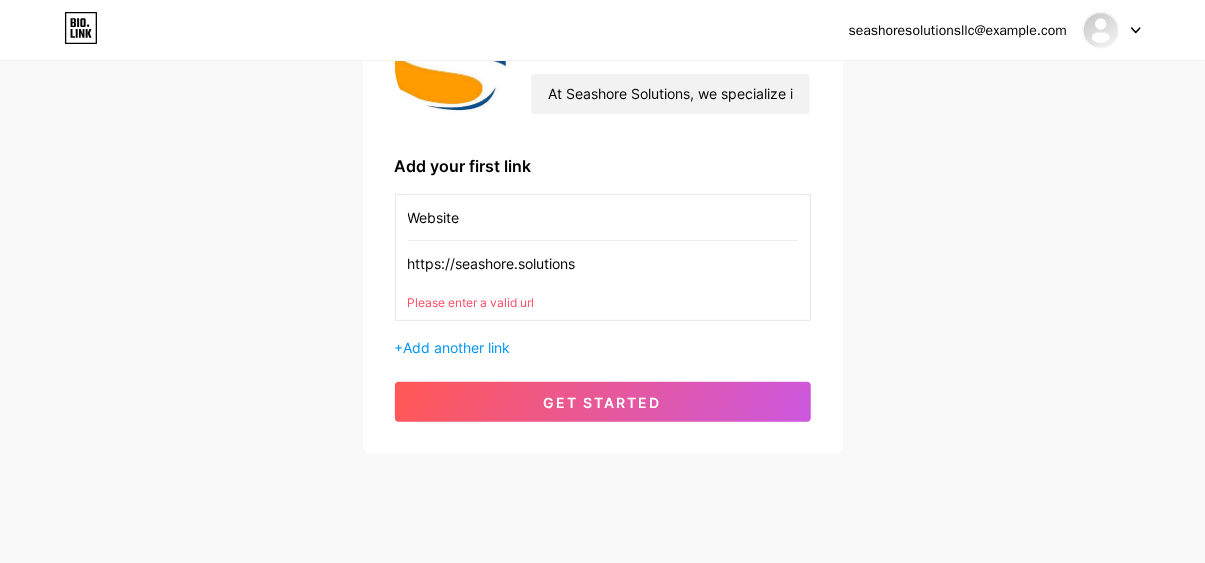 type 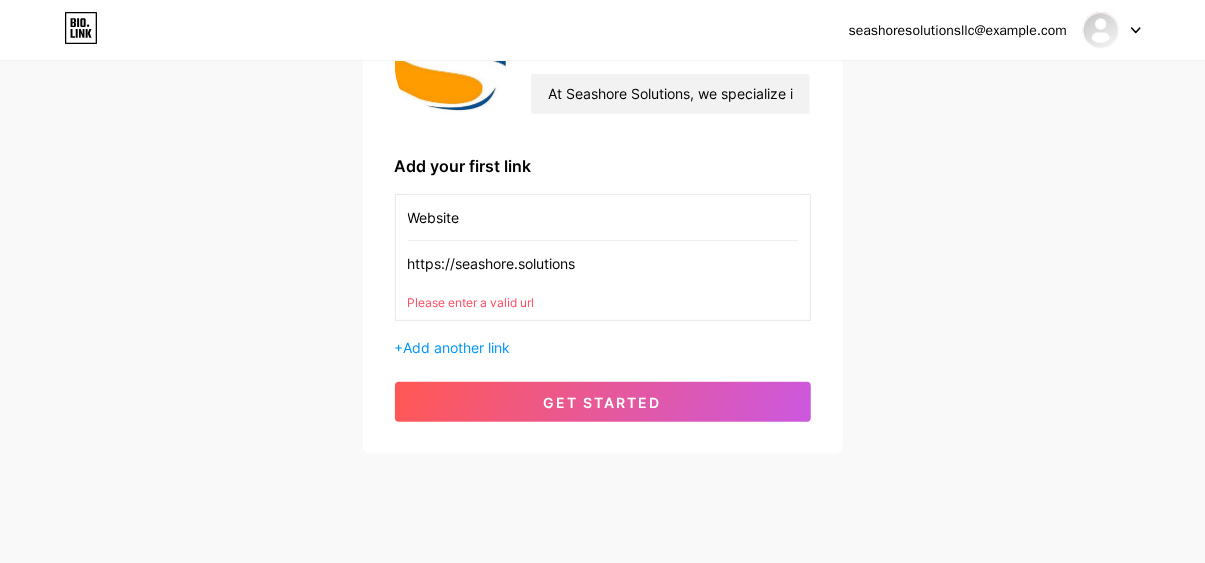 paste on "www.facebook.com/SeashorePartners/" 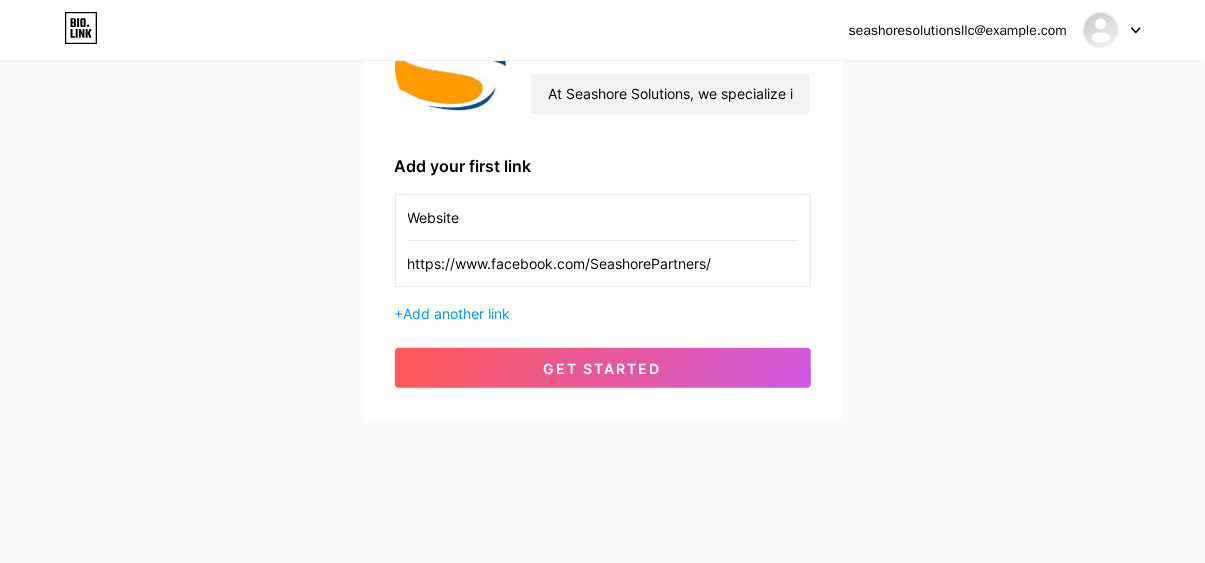 type on "https://www.facebook.com/SeashorePartners/" 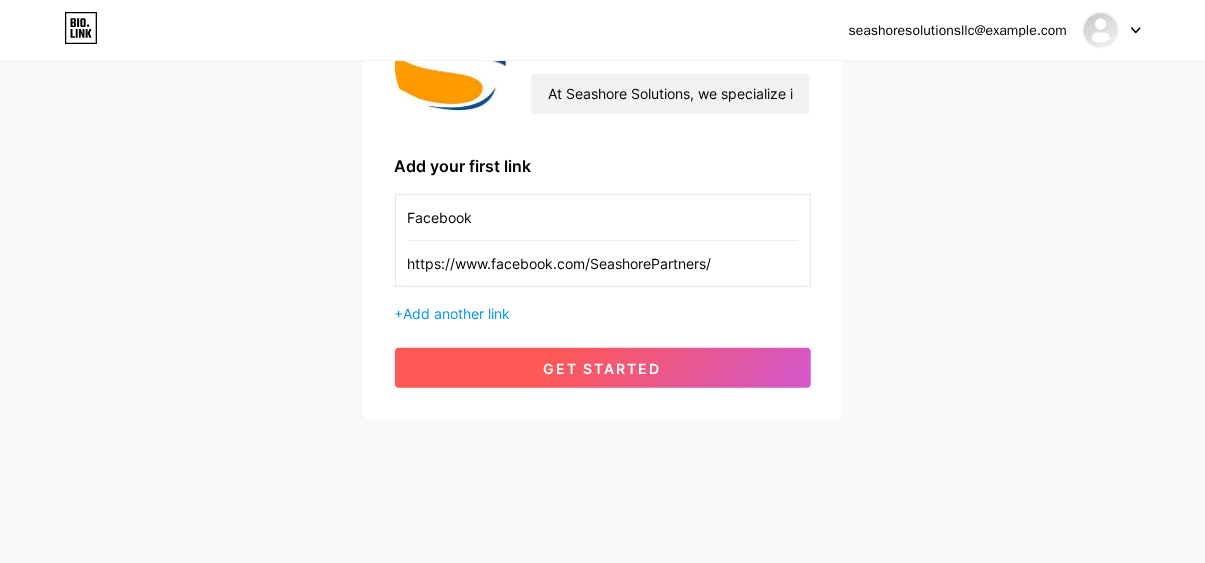 type on "Facebook" 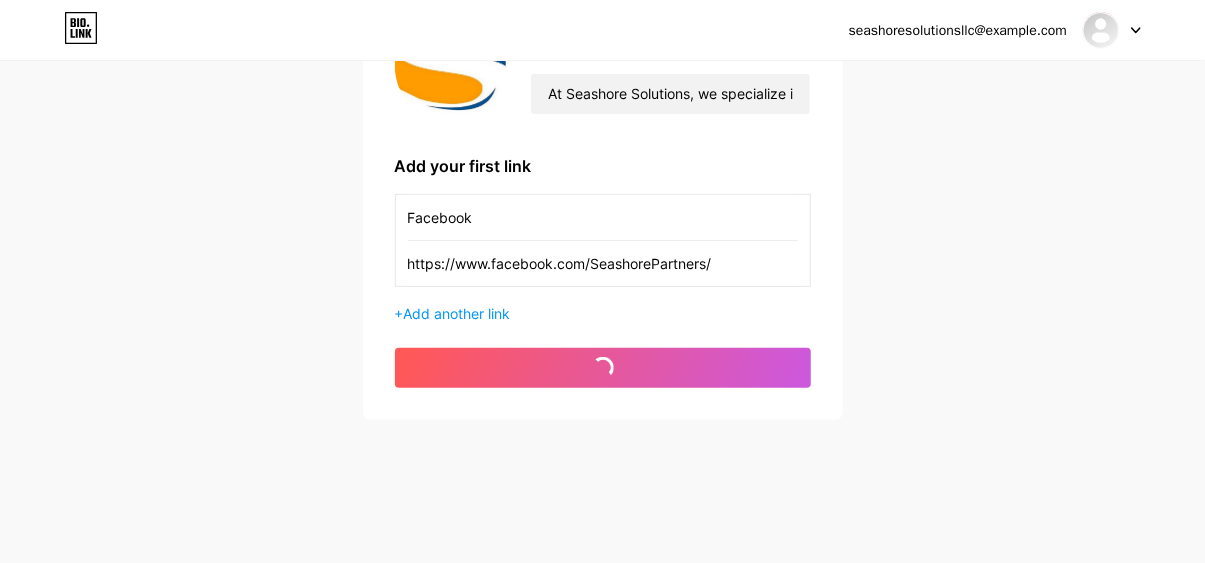 click at bounding box center [1112, 30] 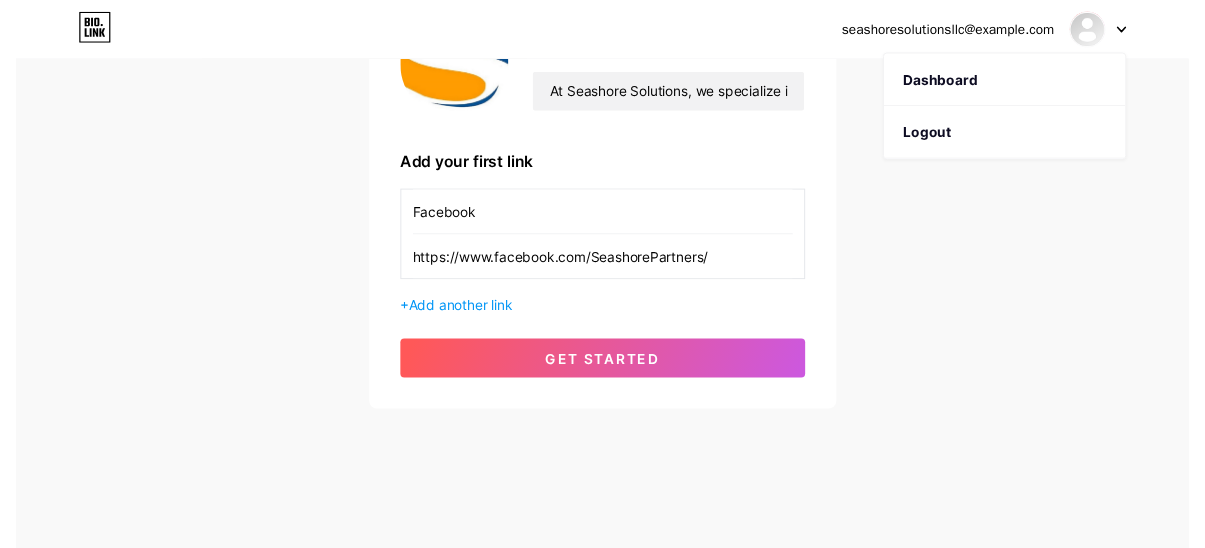scroll, scrollTop: 0, scrollLeft: 0, axis: both 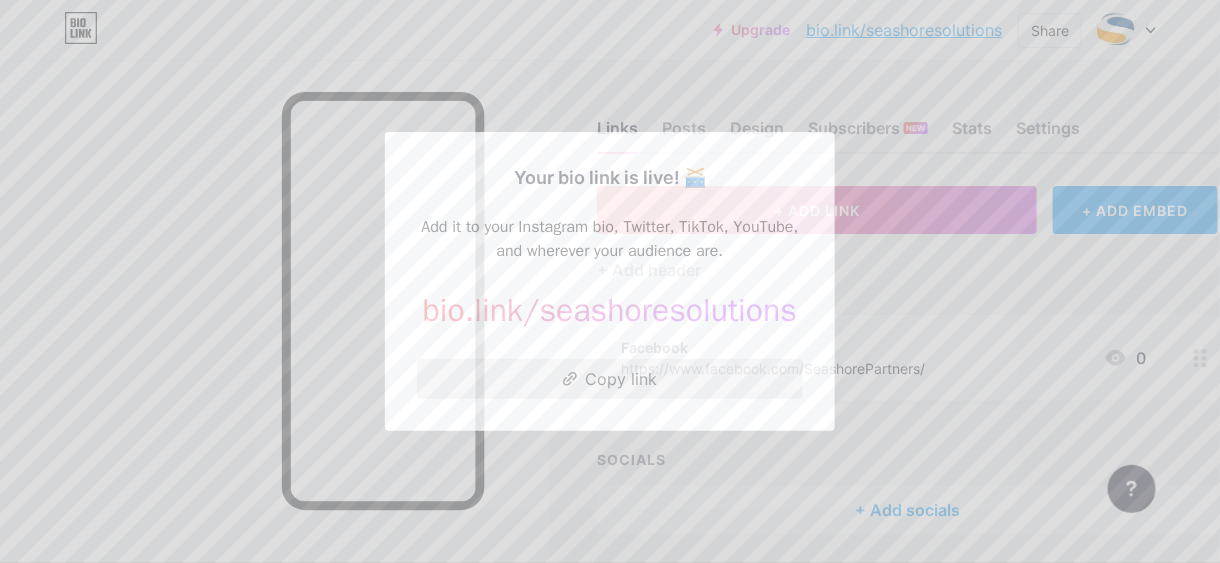 click on "Copy link" at bounding box center [610, 379] 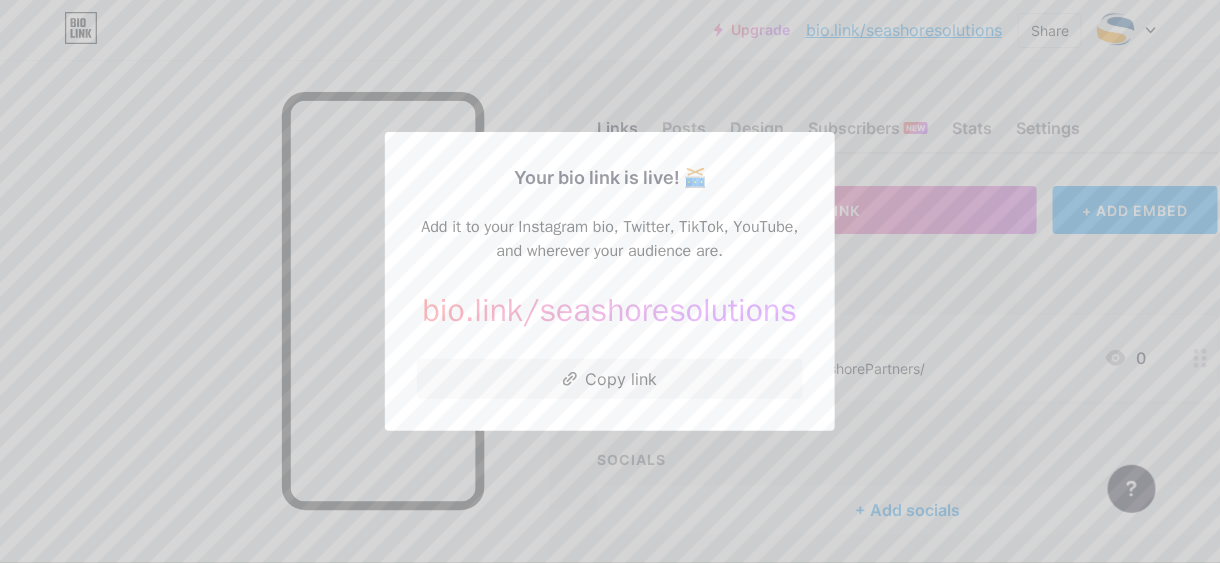 click at bounding box center (610, 281) 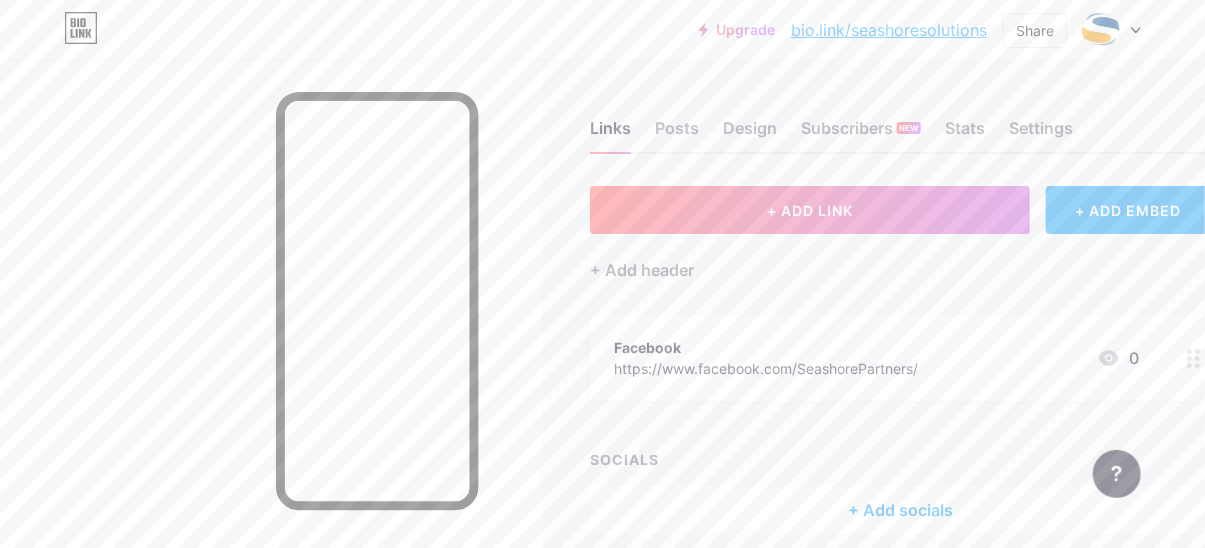 click at bounding box center (1194, 358) 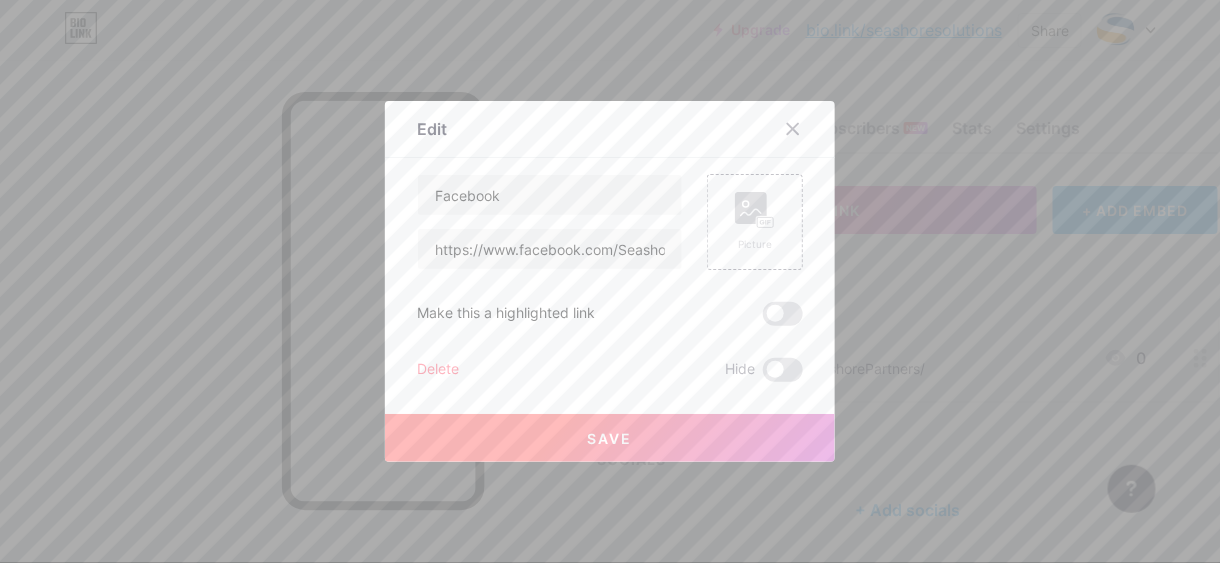click on "Delete" at bounding box center [438, 370] 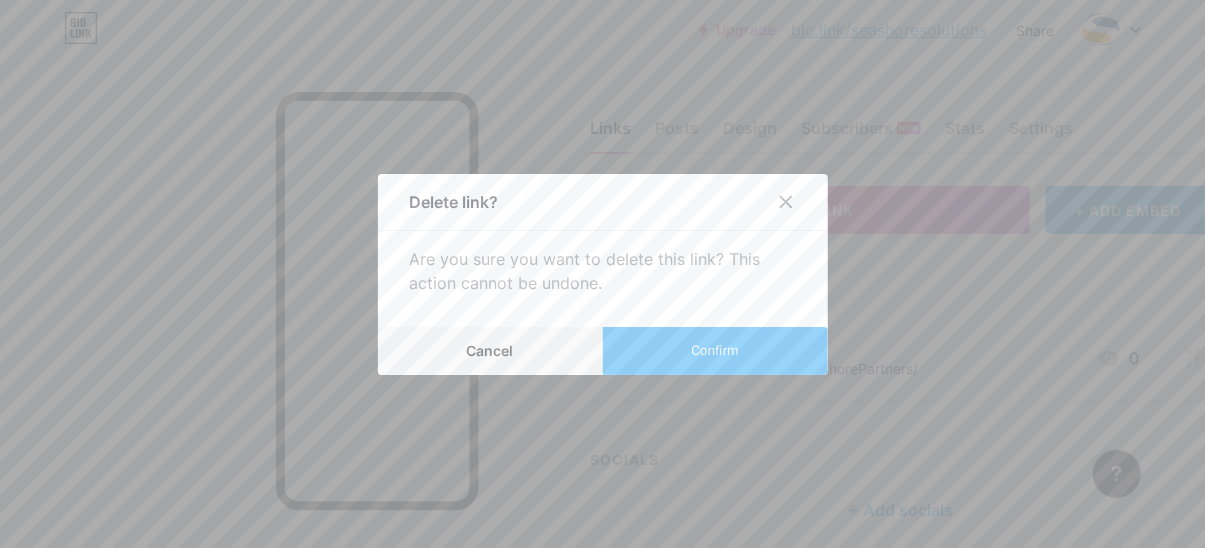click on "Confirm" at bounding box center (715, 351) 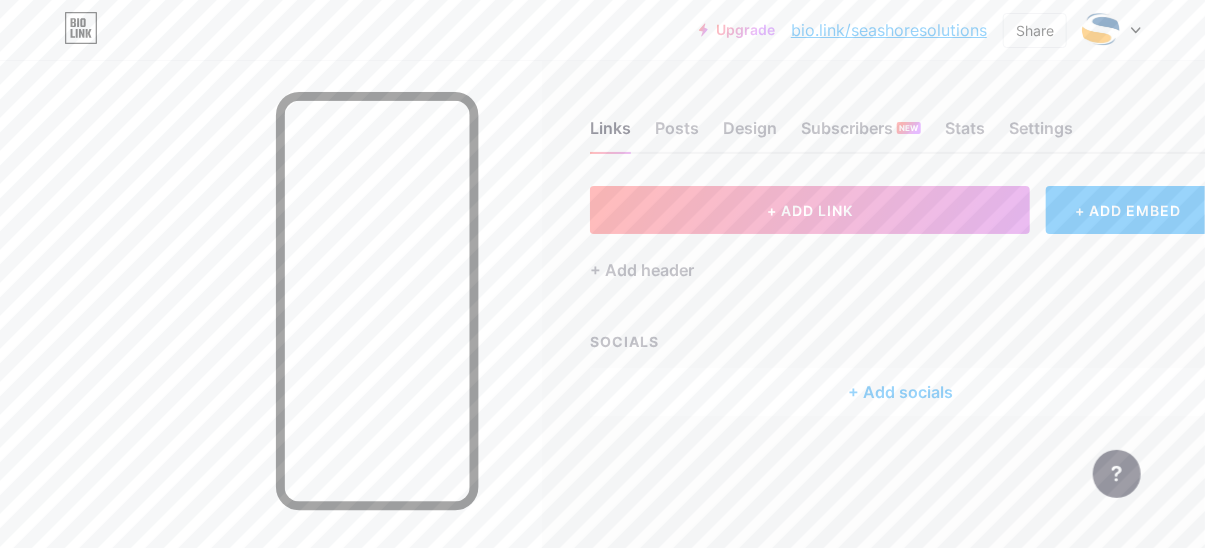 click on "+ Add socials" at bounding box center [900, 392] 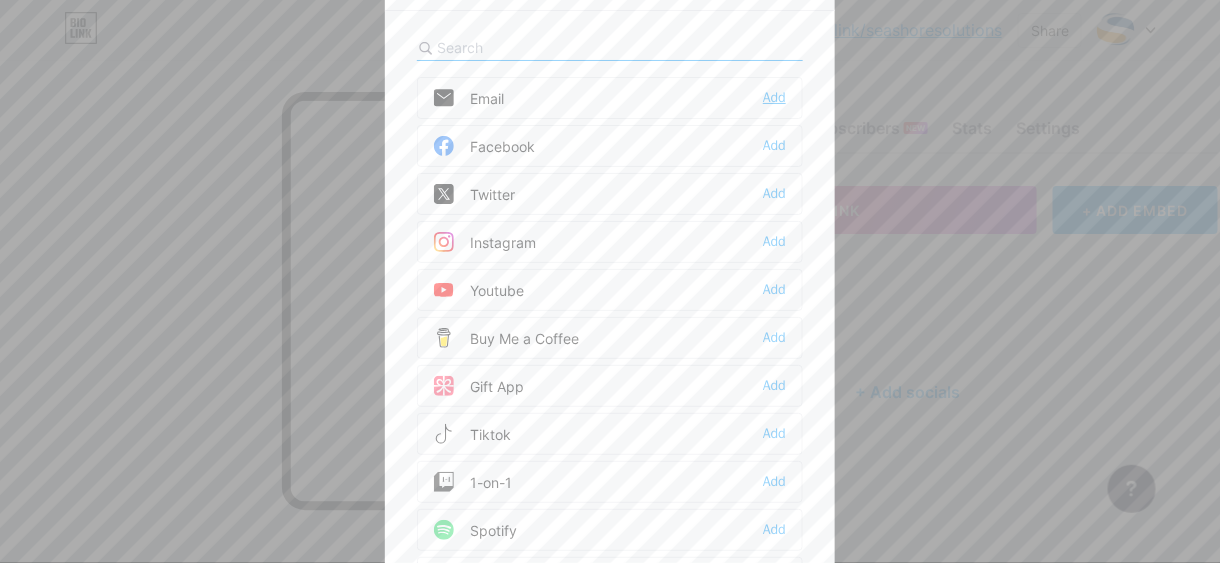 click on "Add" at bounding box center [774, 98] 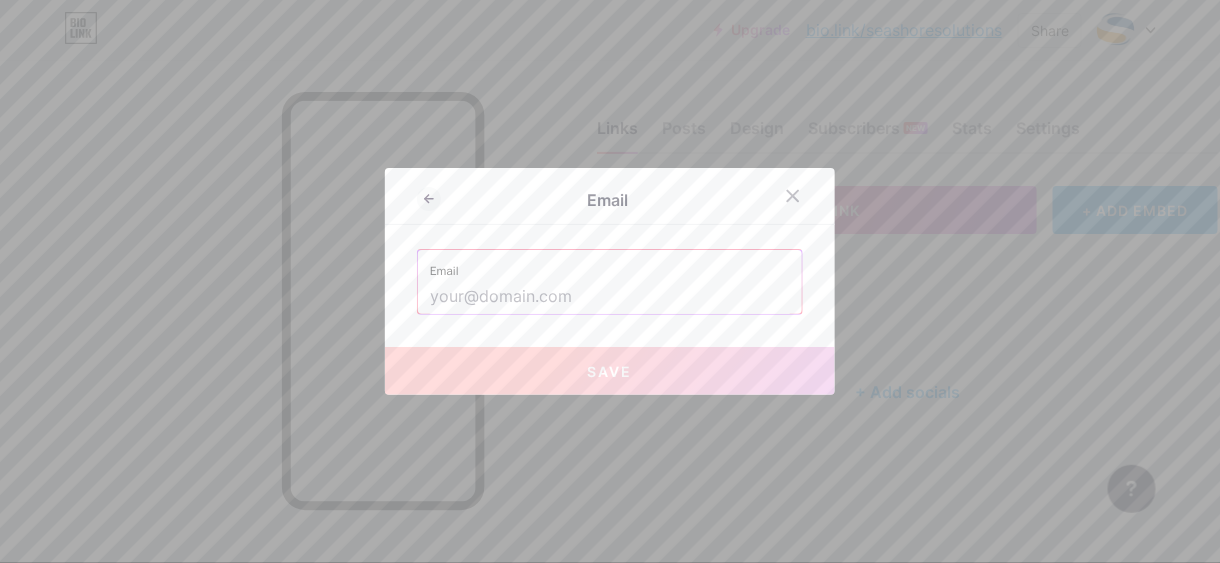 click on "Email" at bounding box center (610, 265) 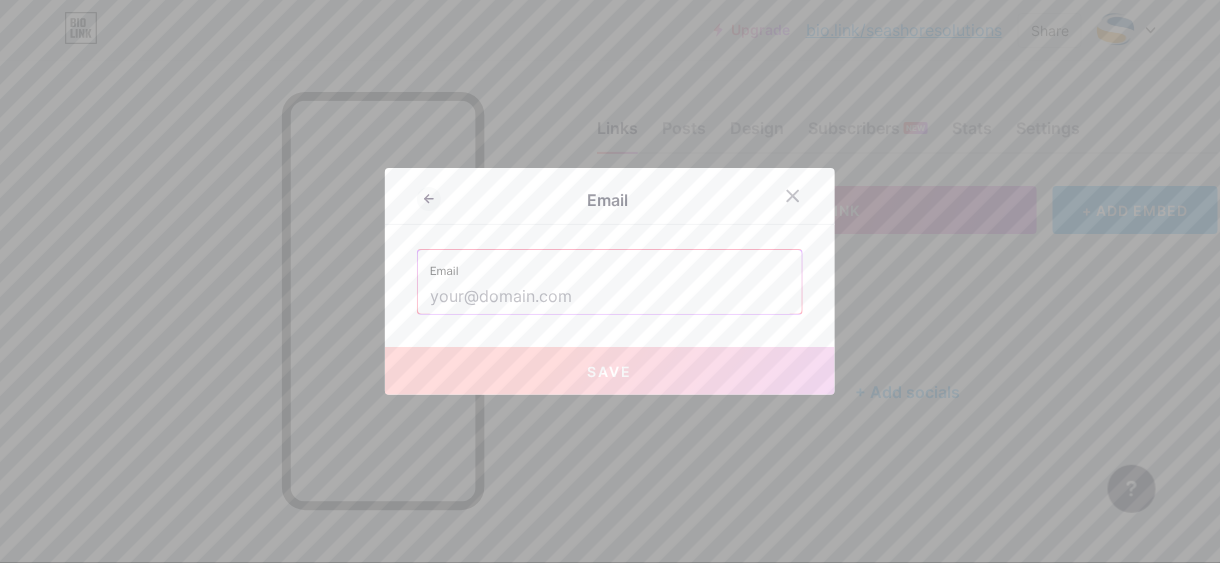 click at bounding box center [610, 297] 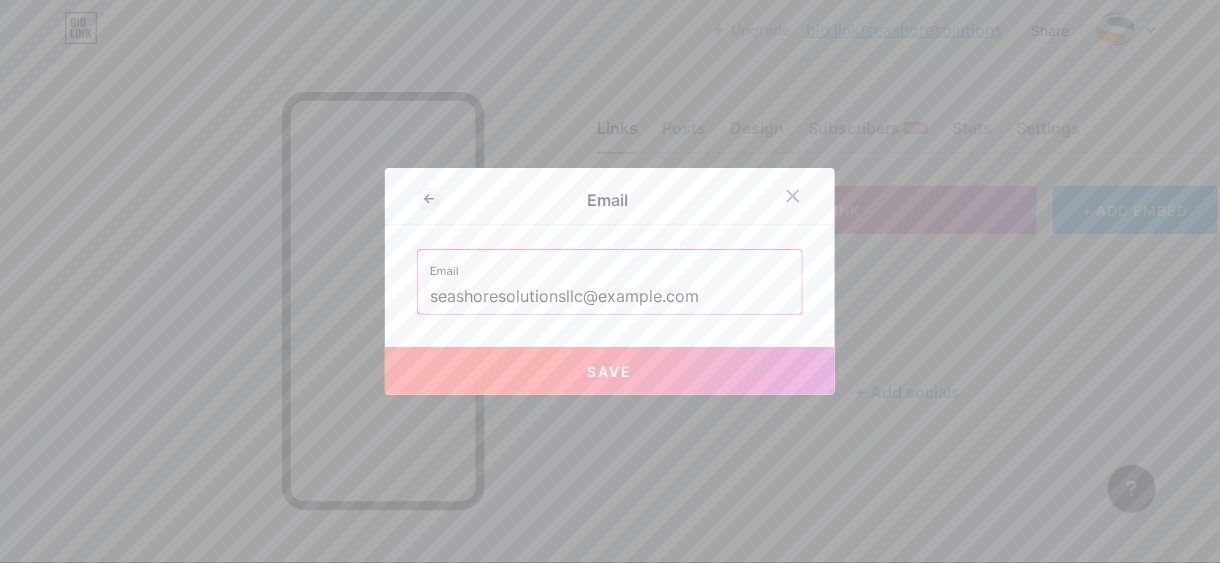 click on "Save" at bounding box center [610, 371] 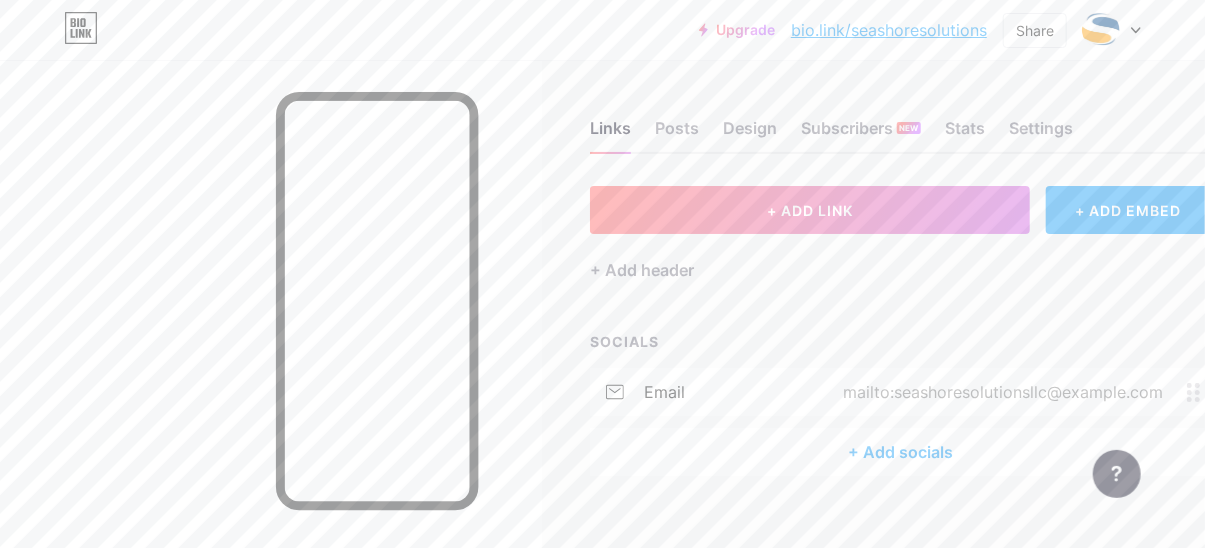click on "+ Add socials" at bounding box center [900, 452] 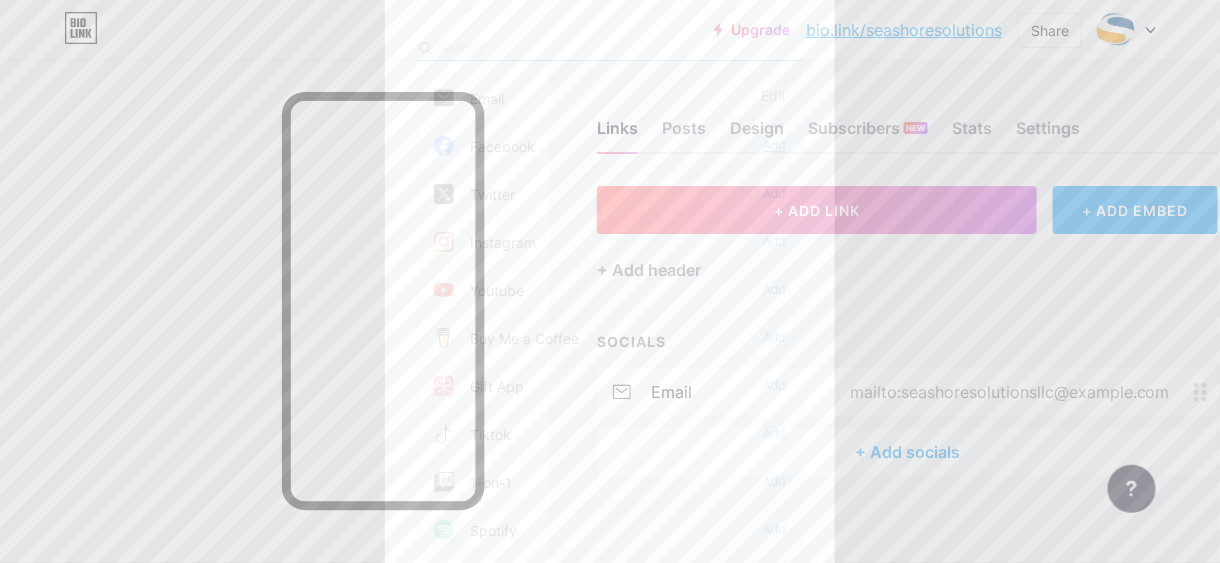 click on "Add" at bounding box center [774, 146] 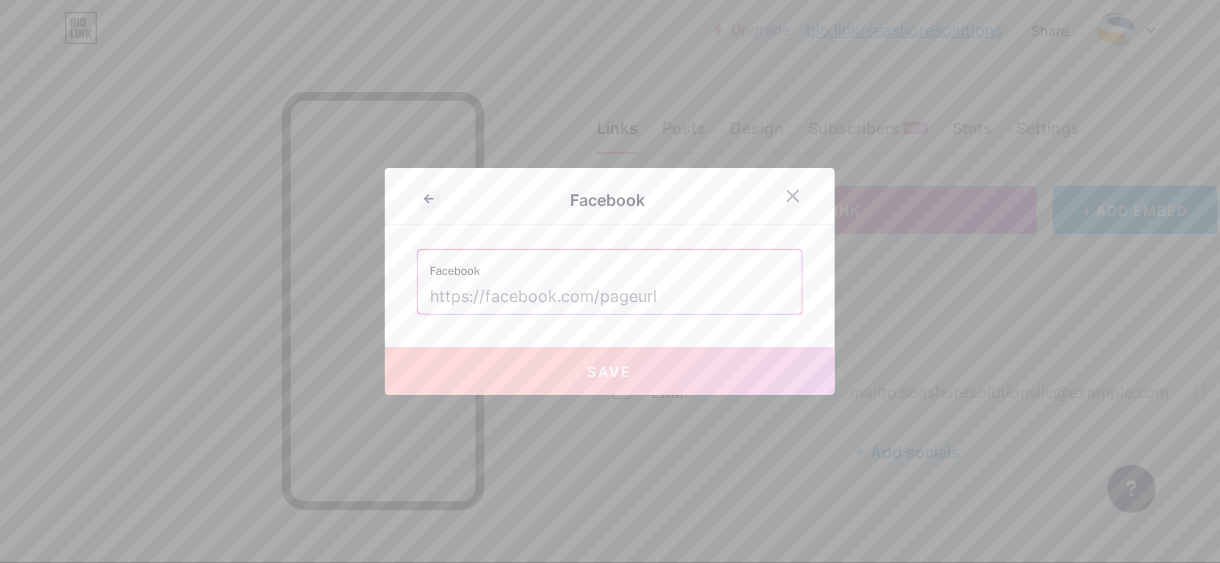 click at bounding box center (610, 297) 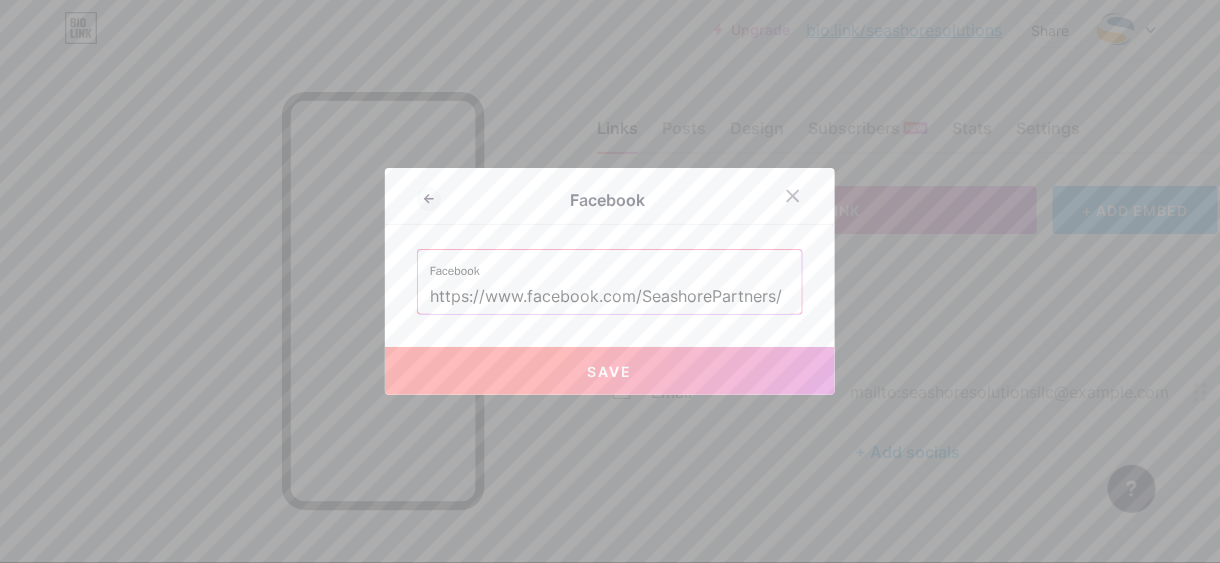 type on "https://www.facebook.com/SeashorePartners/" 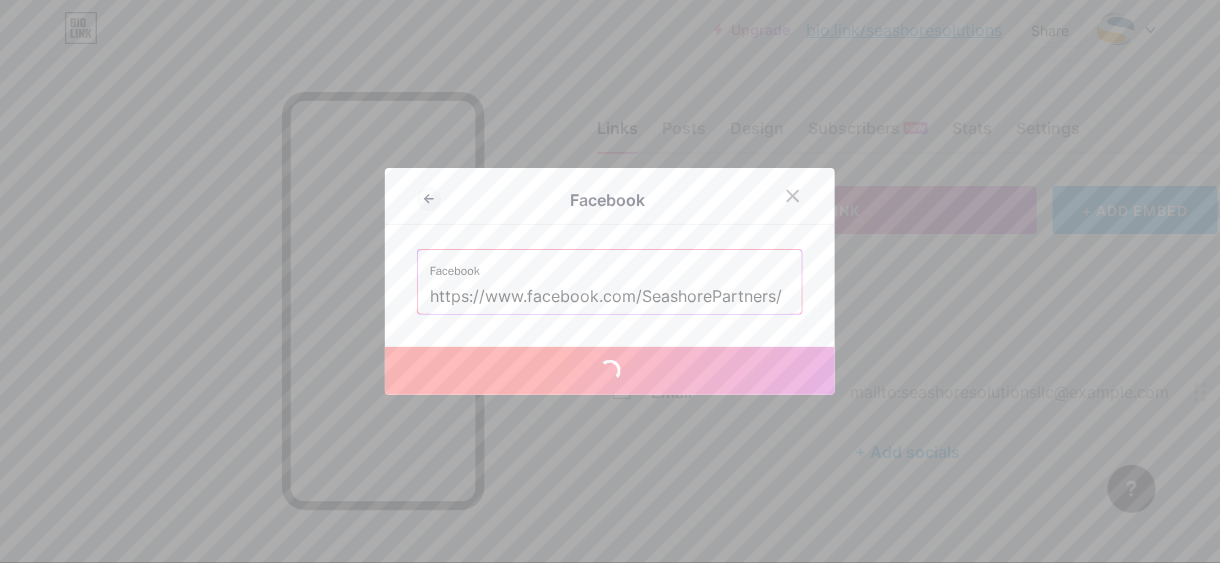 type 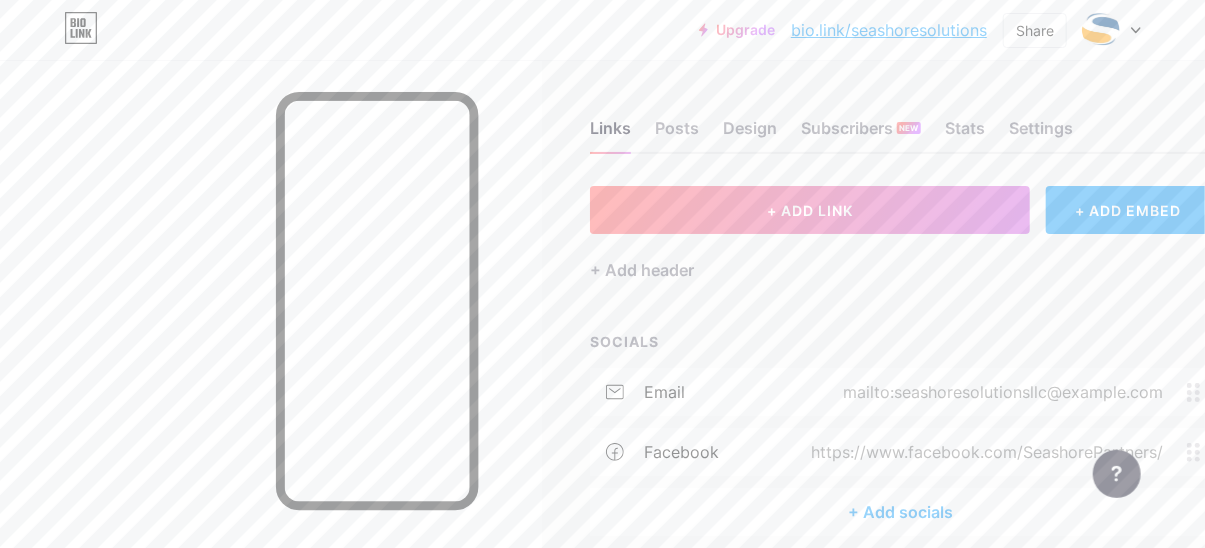 click on "+ Add socials" at bounding box center (900, 512) 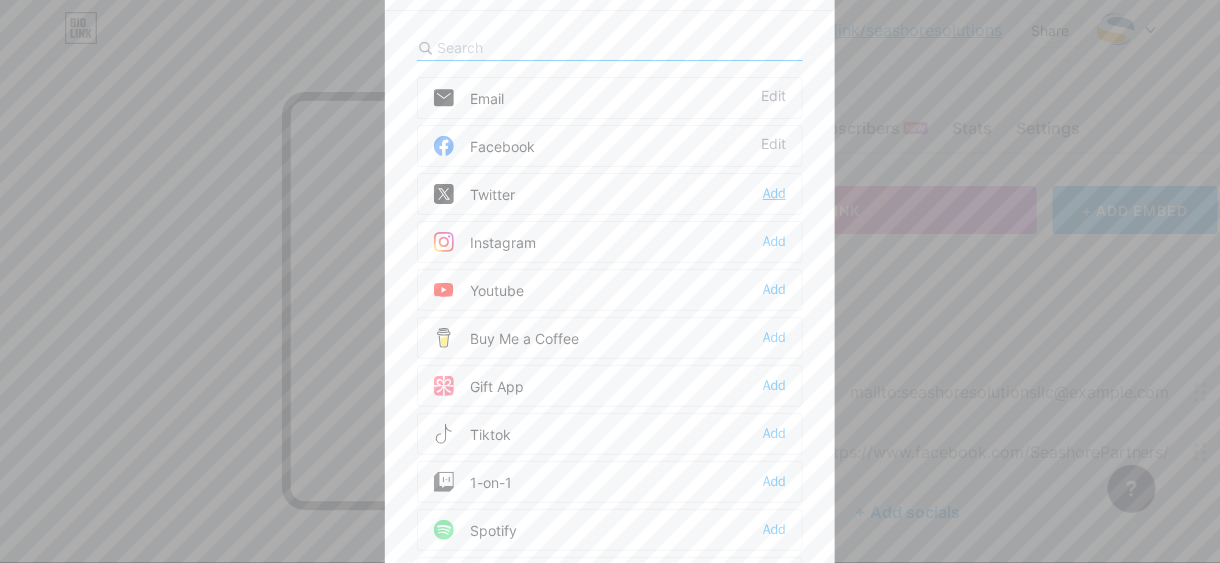 click on "Add" at bounding box center [774, 194] 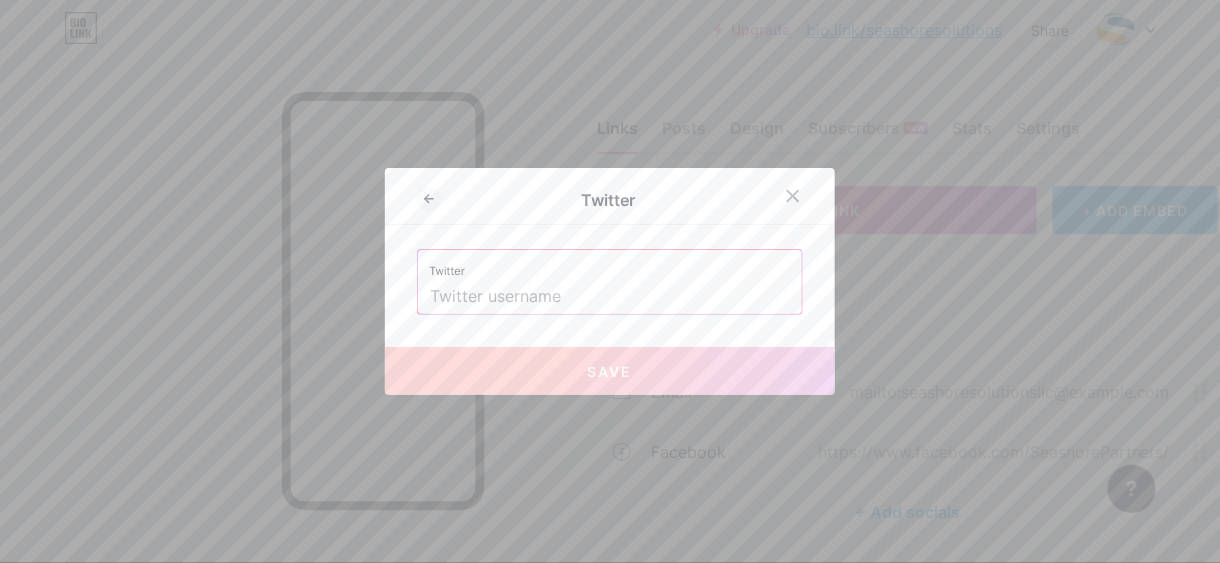 click at bounding box center (610, 297) 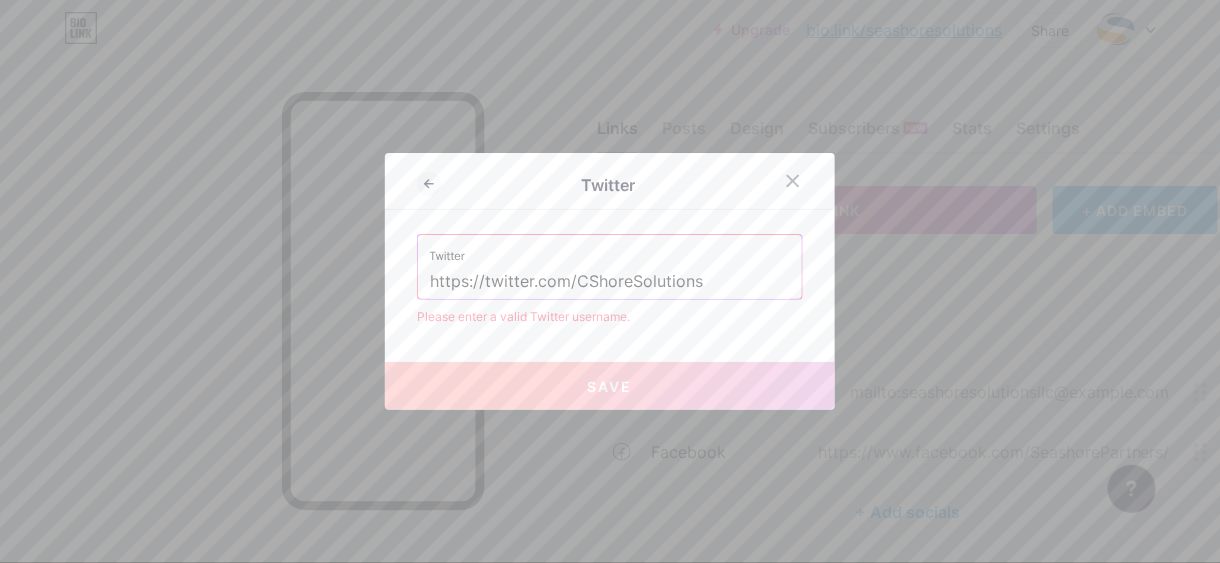 drag, startPoint x: 566, startPoint y: 280, endPoint x: 324, endPoint y: 281, distance: 242.00206 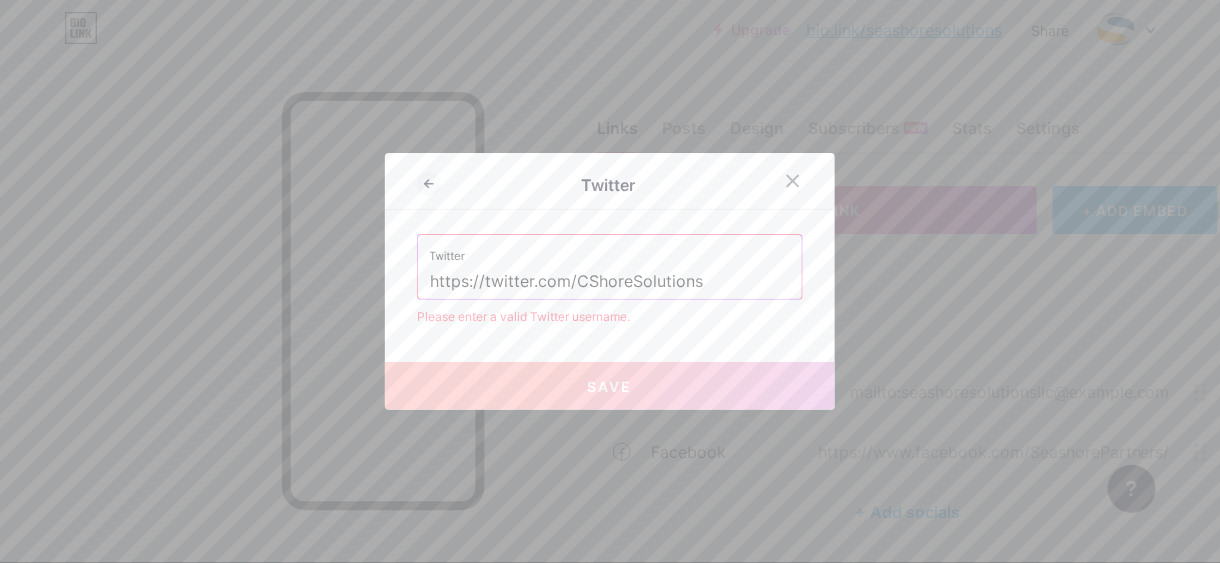 click on "Twitter       Twitter   https://twitter.com/CShoreSolutions   Please enter a valid Twitter username.       Save" at bounding box center (610, 281) 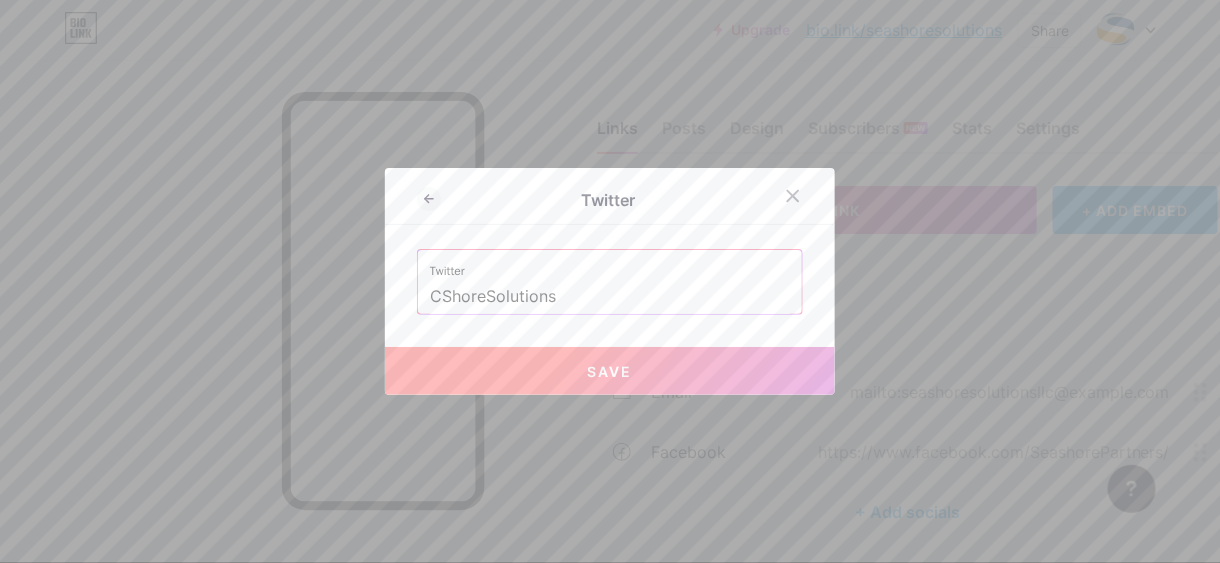drag, startPoint x: 621, startPoint y: 289, endPoint x: 622, endPoint y: 303, distance: 14.035668 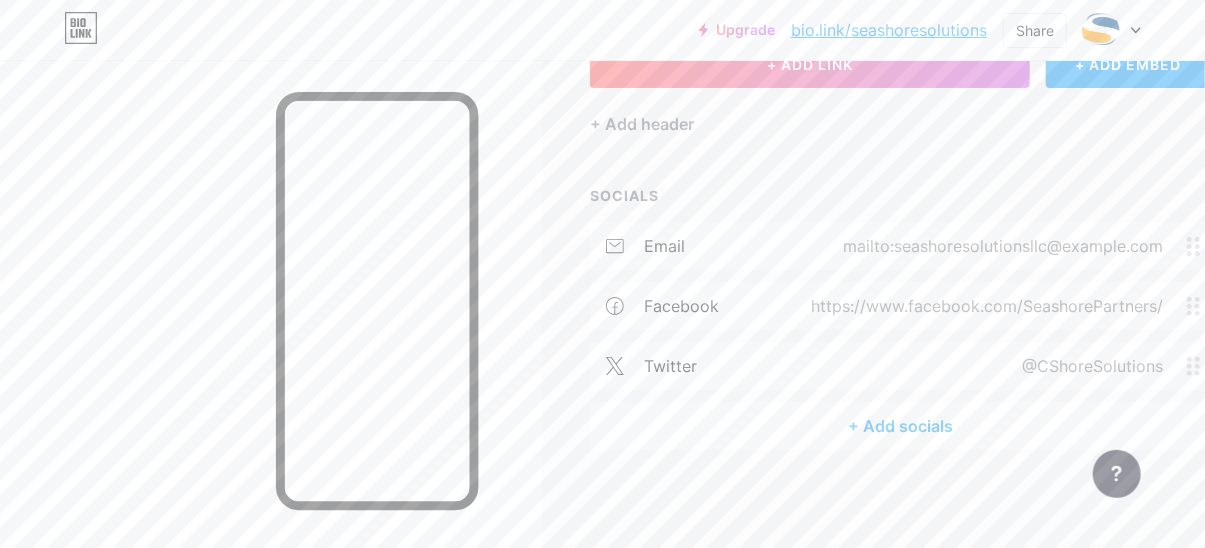 click on "+ Add socials" at bounding box center [900, 426] 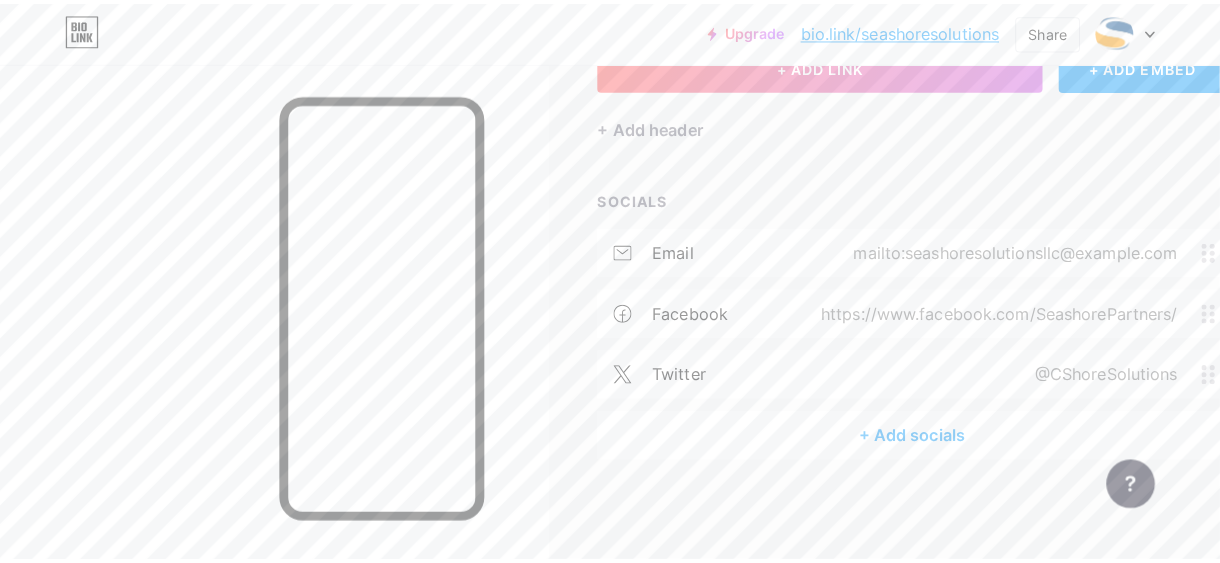 scroll, scrollTop: 131, scrollLeft: 0, axis: vertical 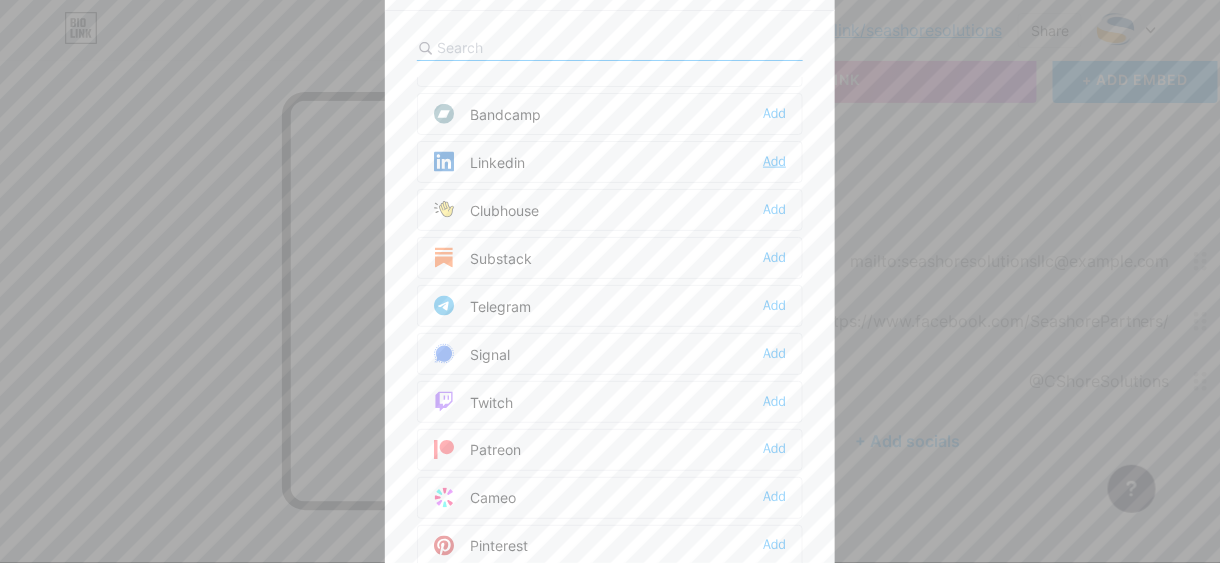 click on "Add" at bounding box center [774, 162] 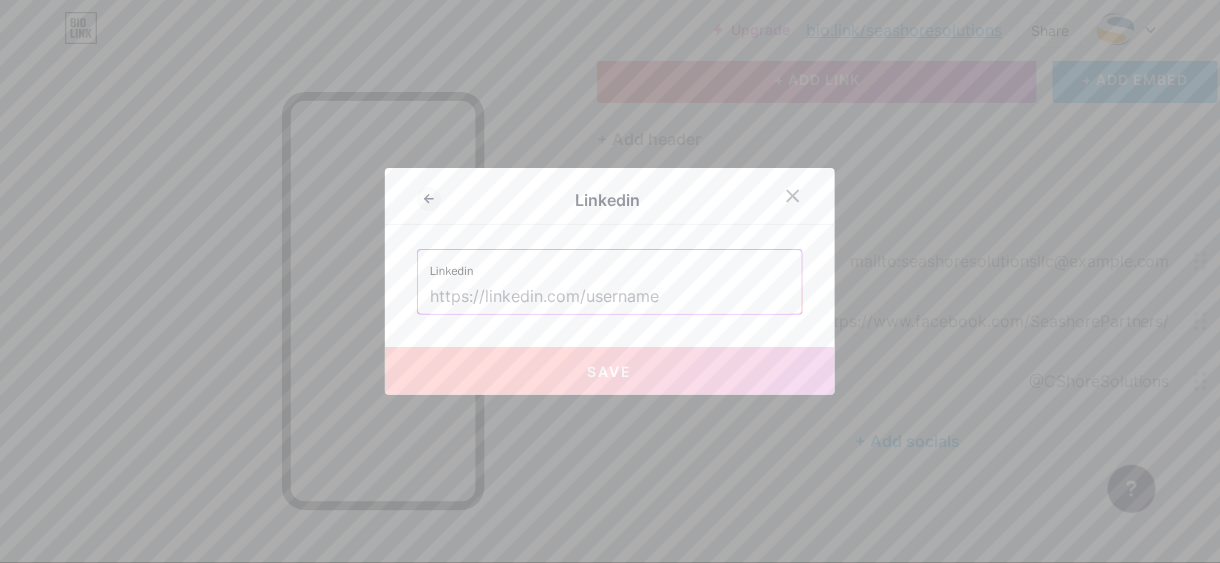 click at bounding box center [610, 297] 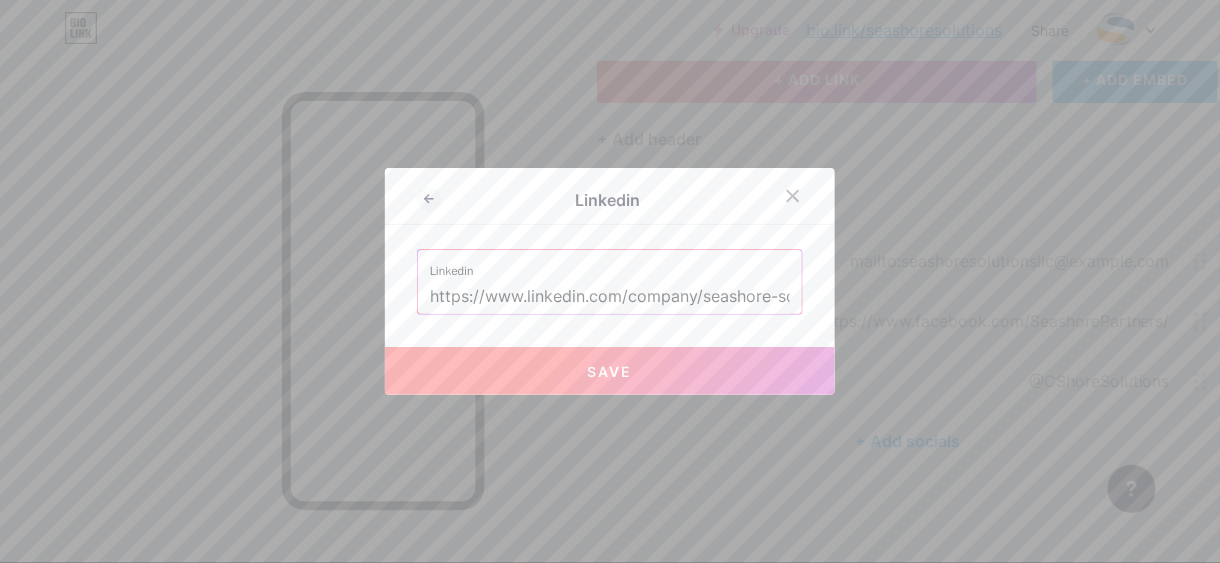 scroll, scrollTop: 0, scrollLeft: 79, axis: horizontal 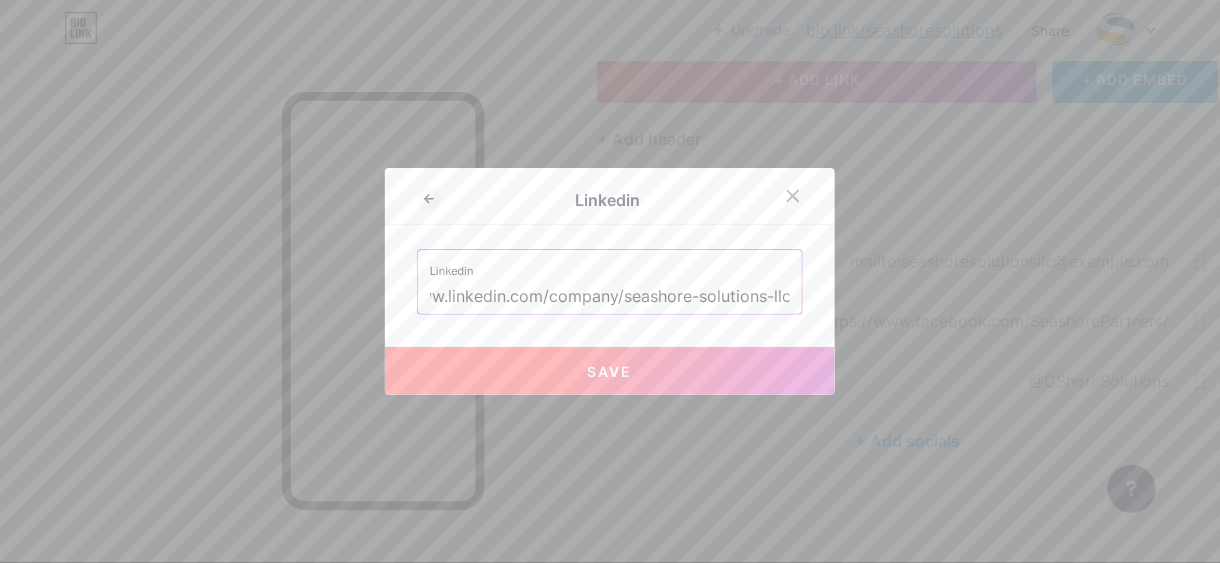 type on "https://www.linkedin.com/company/seashore-solutions-llc" 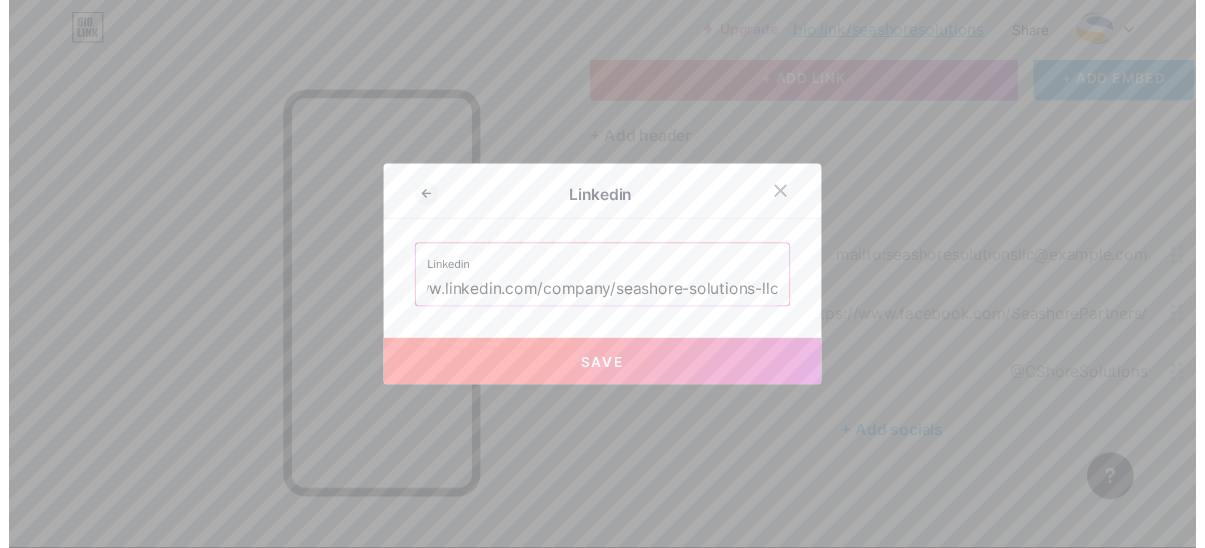 scroll, scrollTop: 0, scrollLeft: 0, axis: both 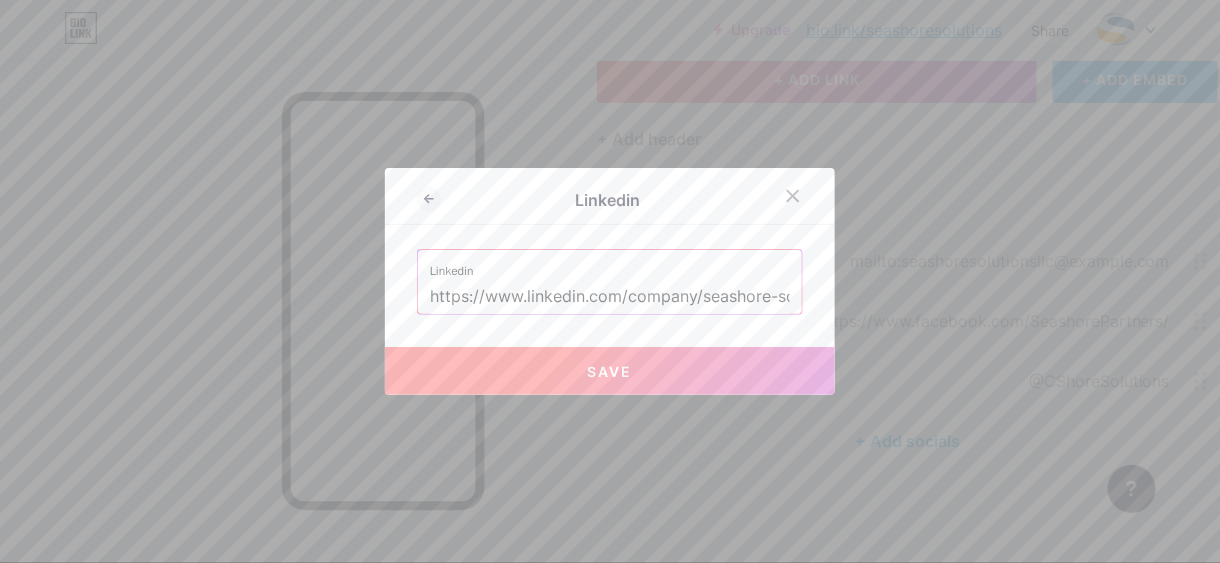 click on "Save" at bounding box center (610, 371) 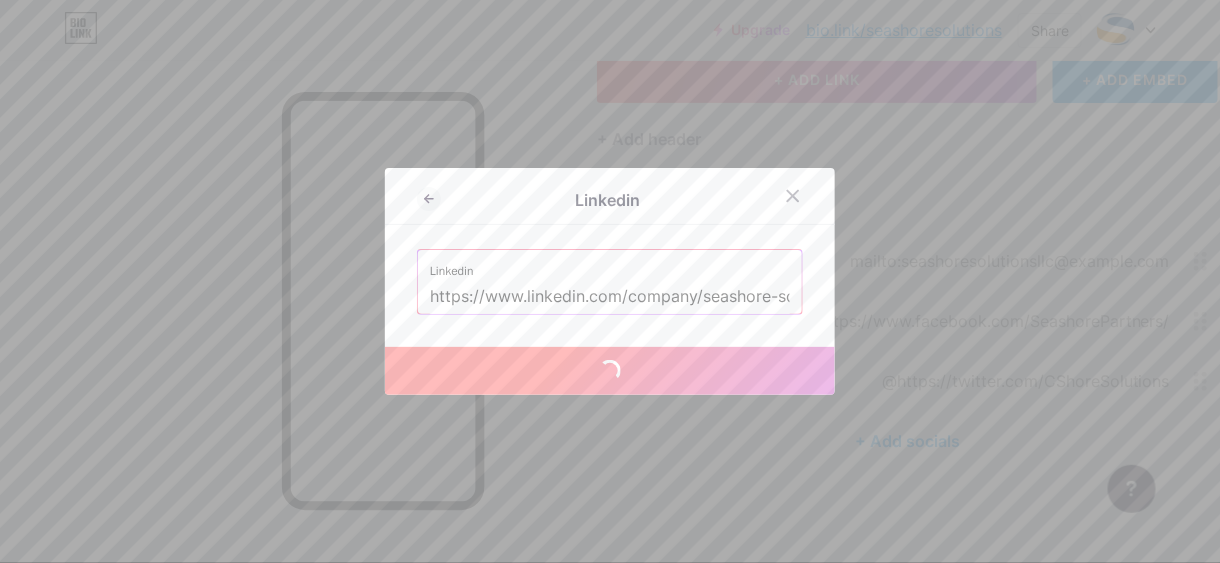type 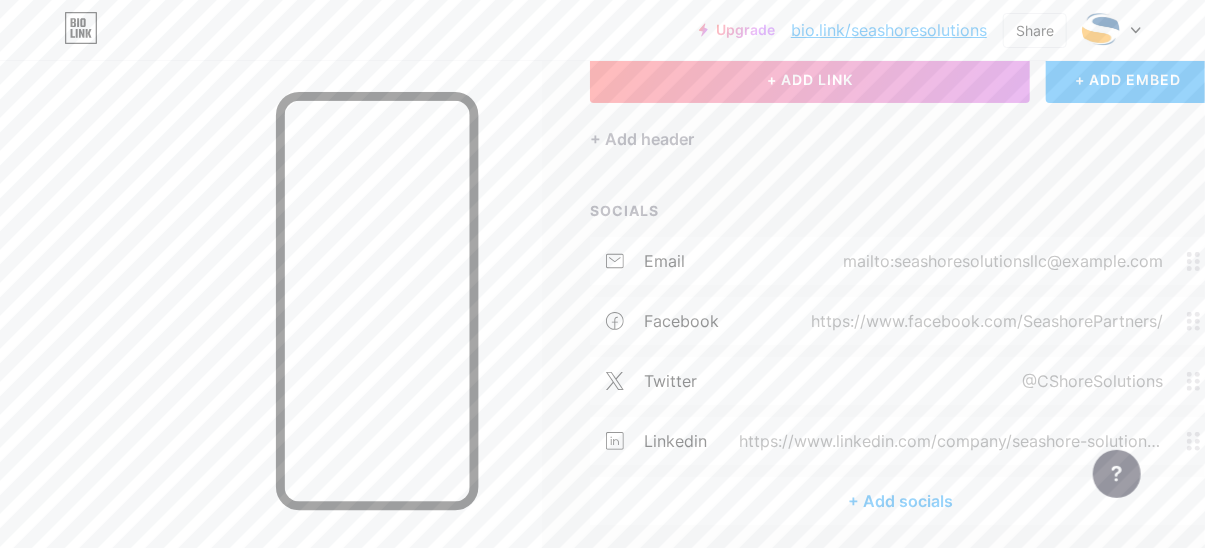 click on "+ Add socials" at bounding box center [900, 501] 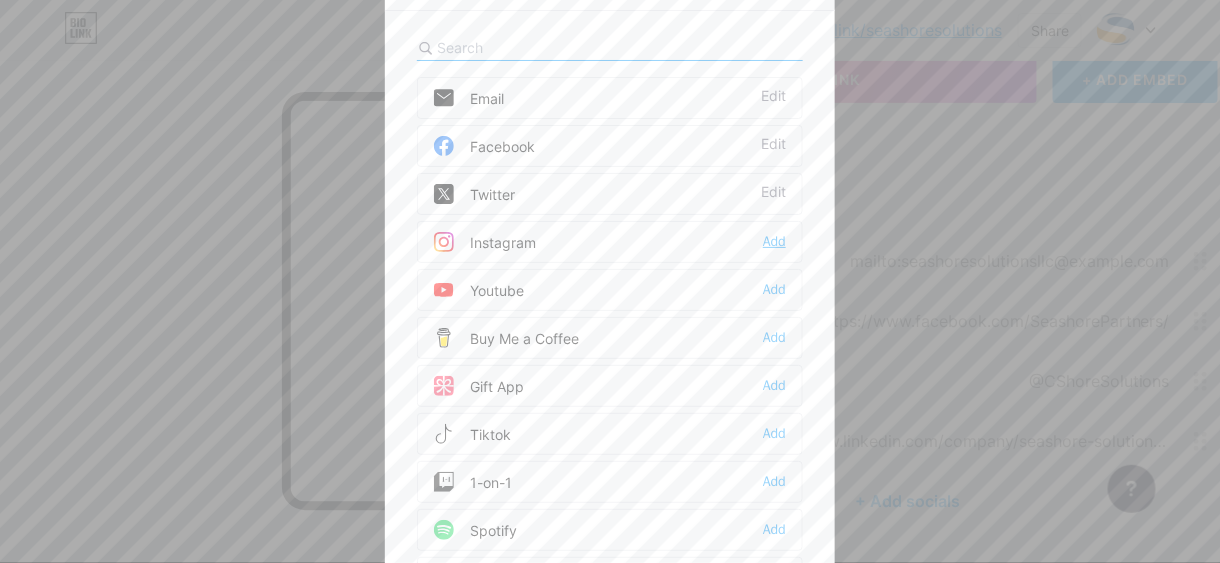 click on "Add" at bounding box center (774, 242) 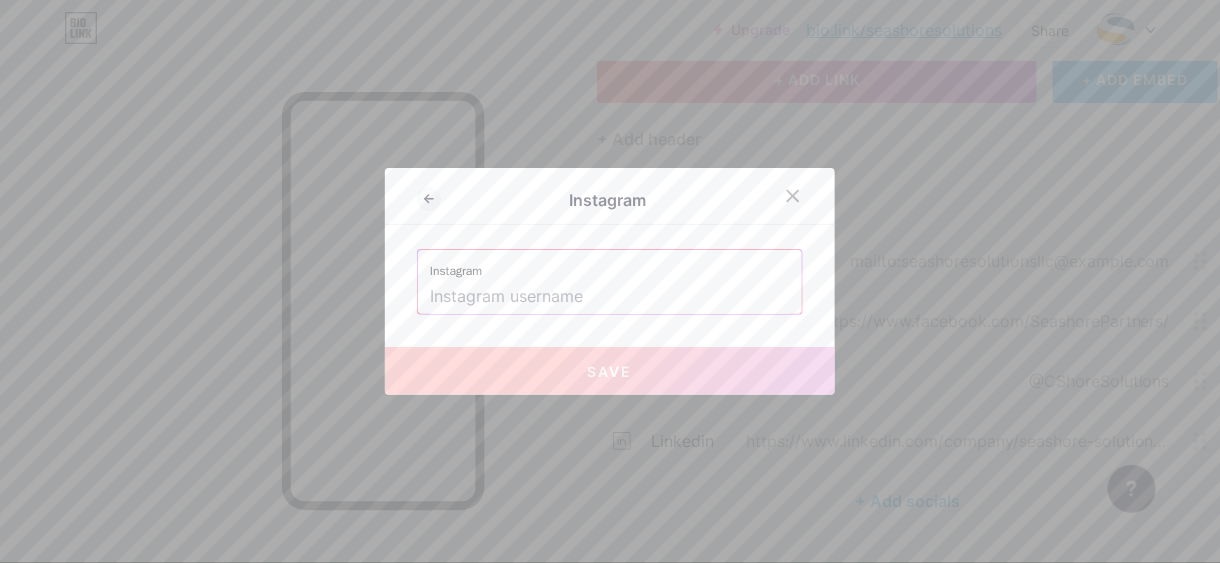 click at bounding box center [610, 297] 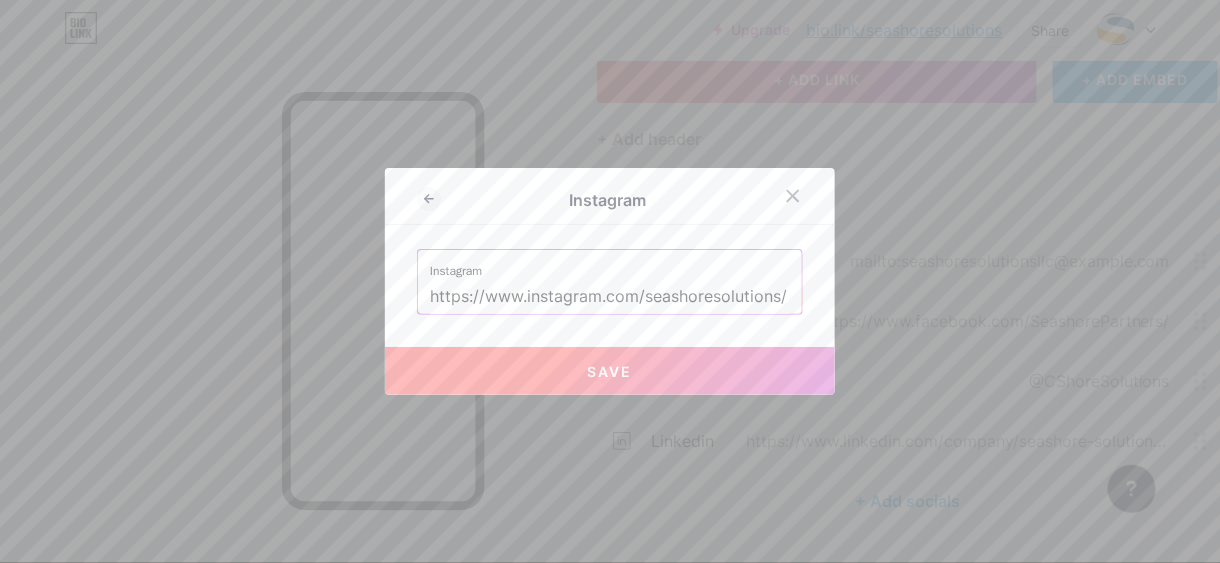 click on "Save" at bounding box center (610, 371) 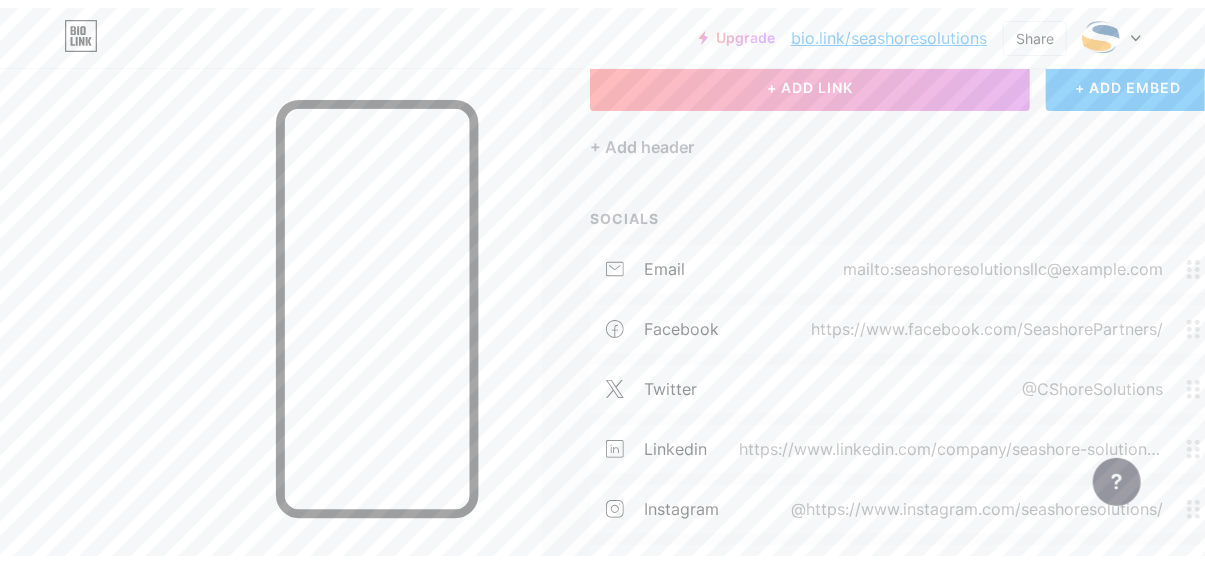 scroll, scrollTop: 0, scrollLeft: 0, axis: both 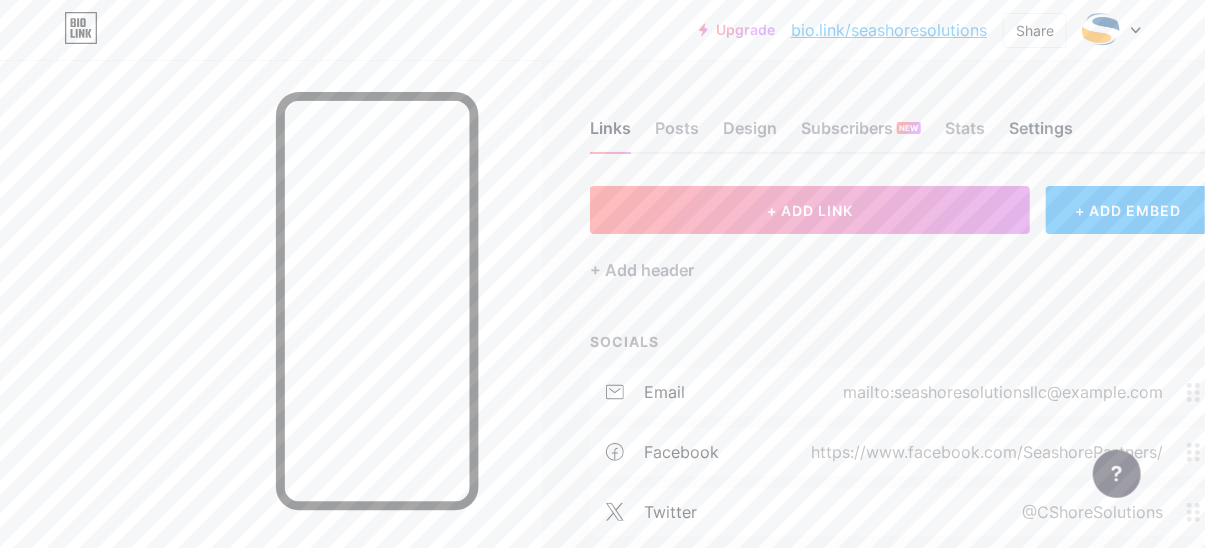 click on "Settings" at bounding box center [1041, 134] 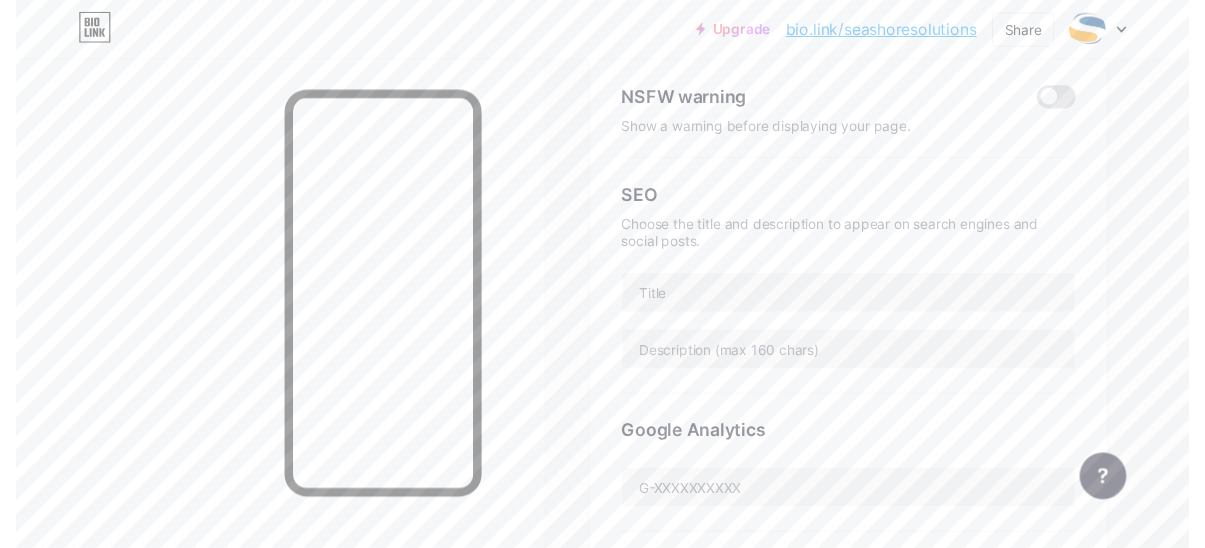scroll, scrollTop: 0, scrollLeft: 0, axis: both 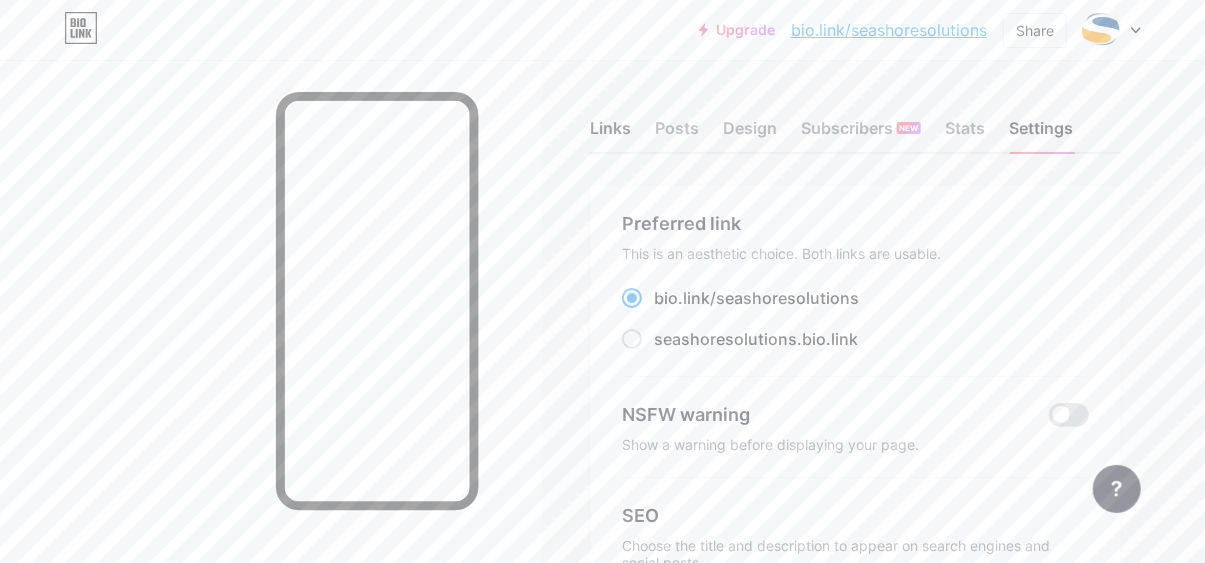 click on "Links" at bounding box center [610, 134] 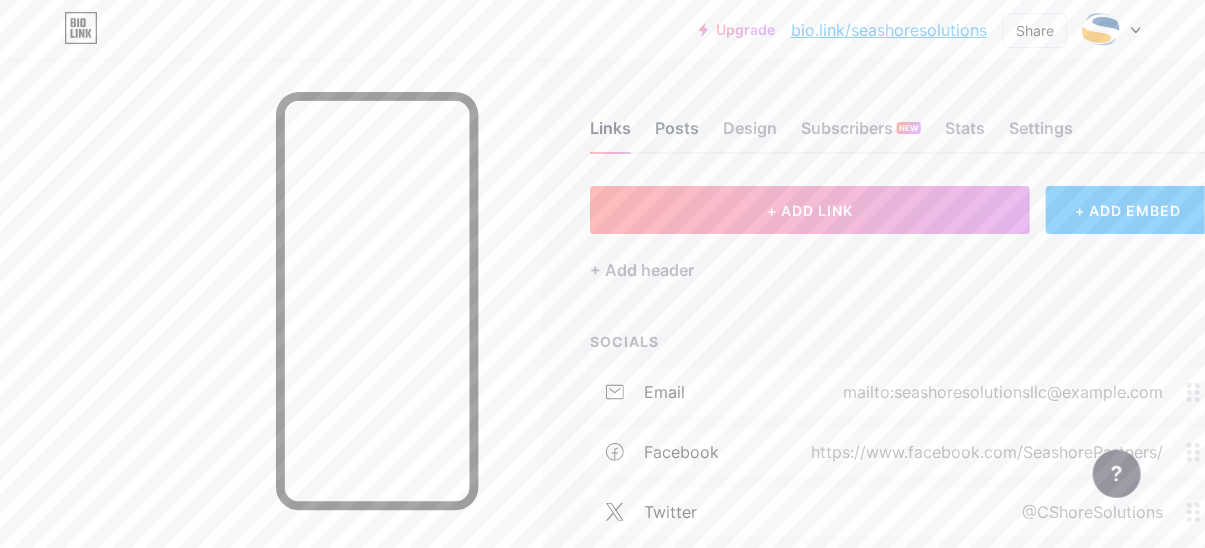click on "Posts" at bounding box center (677, 134) 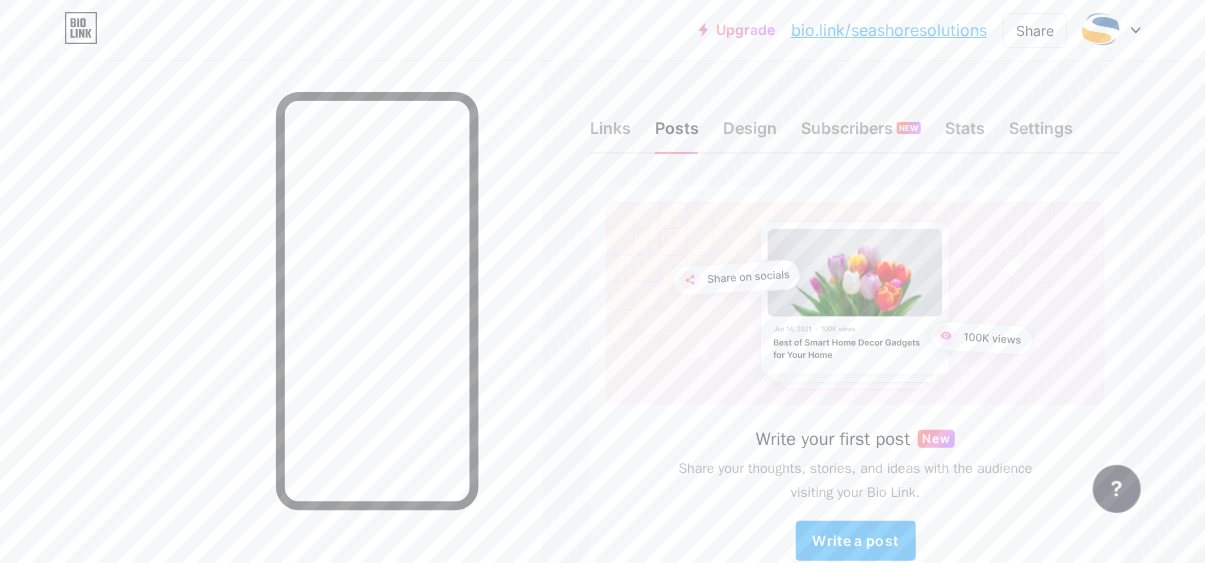 click on "Write your first post   New
Share your thoughts, stories, and ideas with the audience visiting your Bio Link.
Write a post" at bounding box center [855, 387] 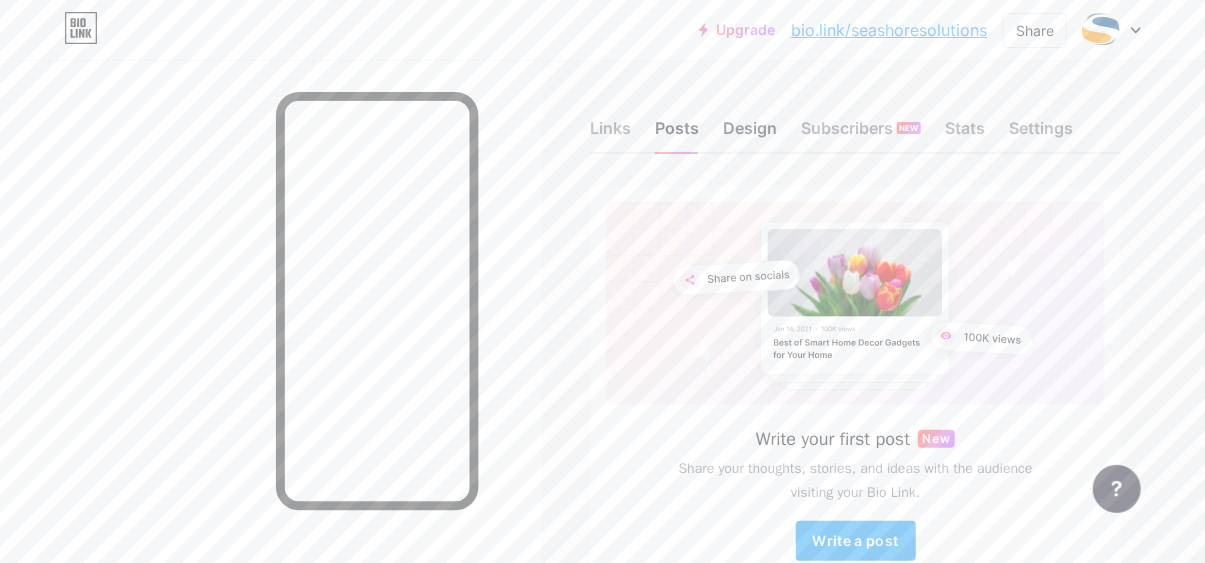 click on "Design" at bounding box center (750, 134) 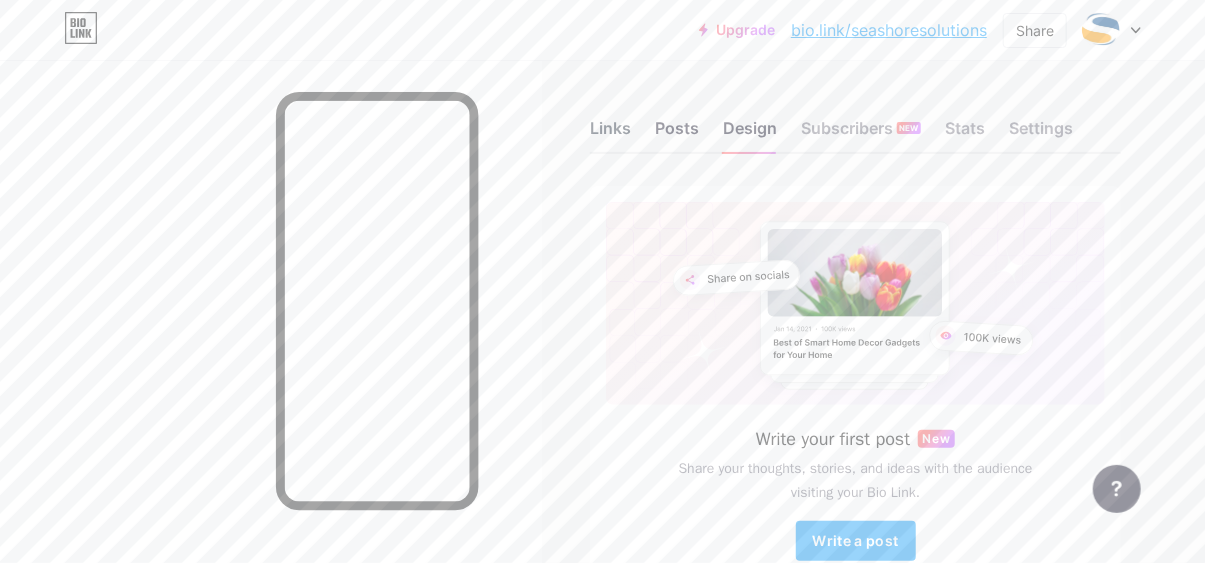 click on "Links" at bounding box center (610, 134) 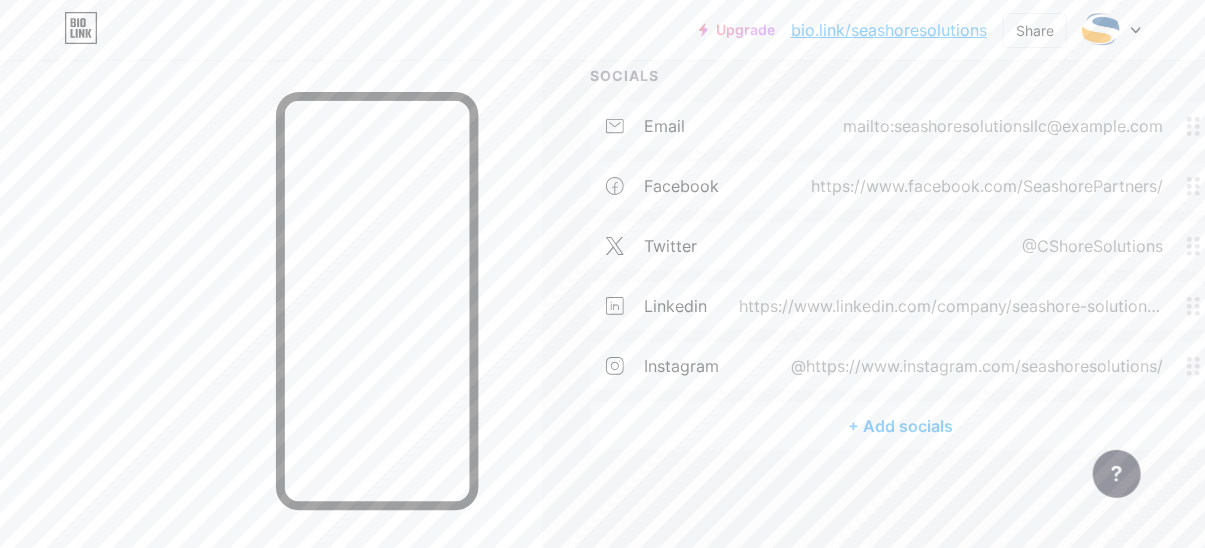 scroll, scrollTop: 0, scrollLeft: 0, axis: both 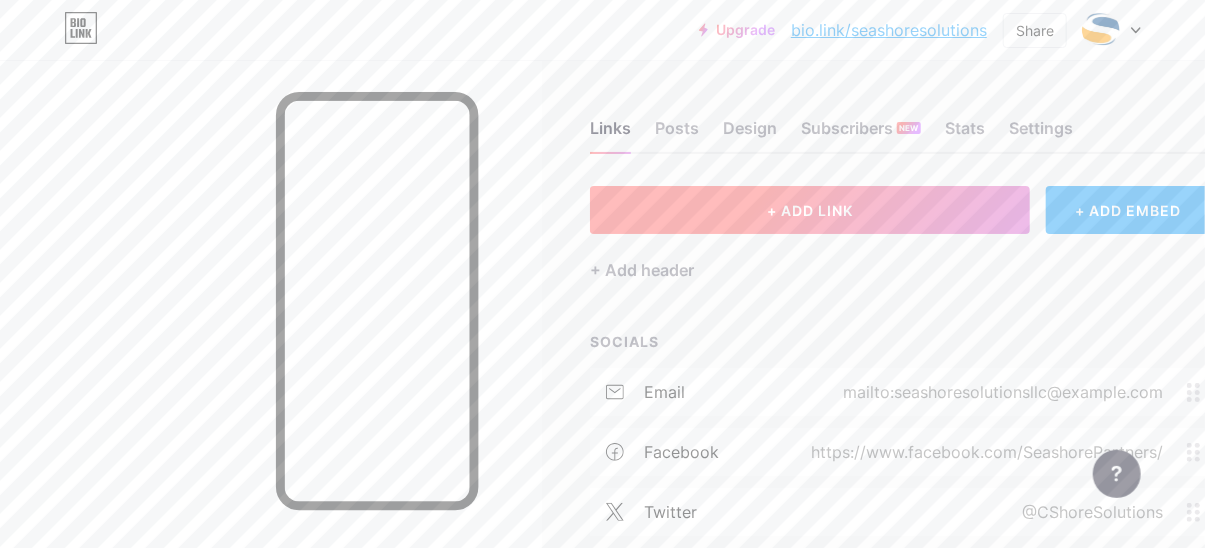 click on "+ ADD LINK" at bounding box center (810, 210) 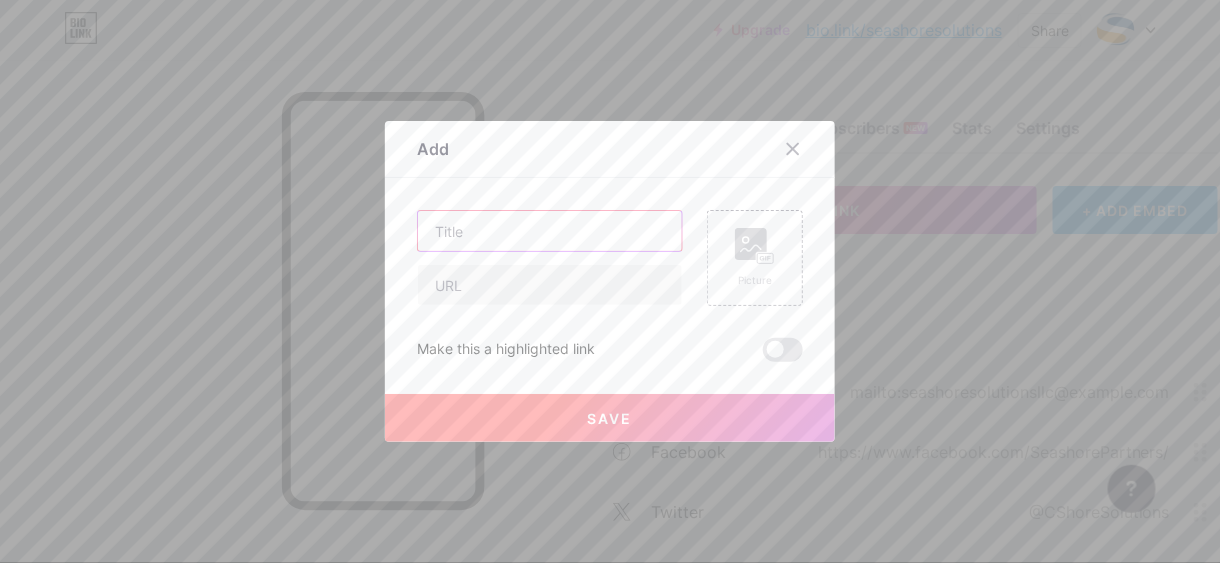 click at bounding box center (550, 231) 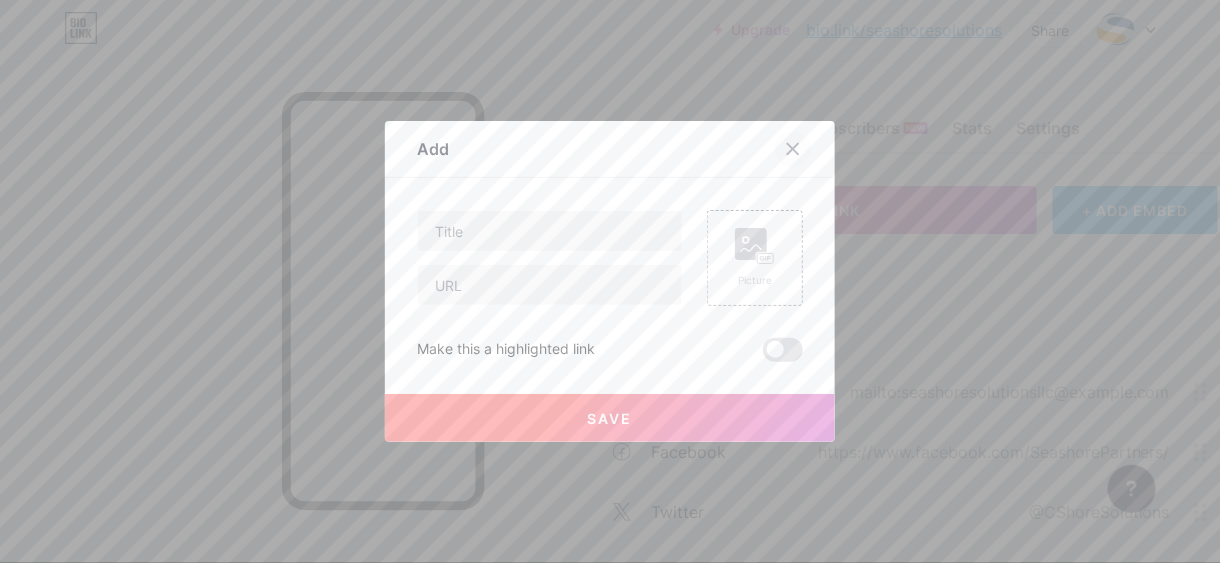 click at bounding box center (793, 149) 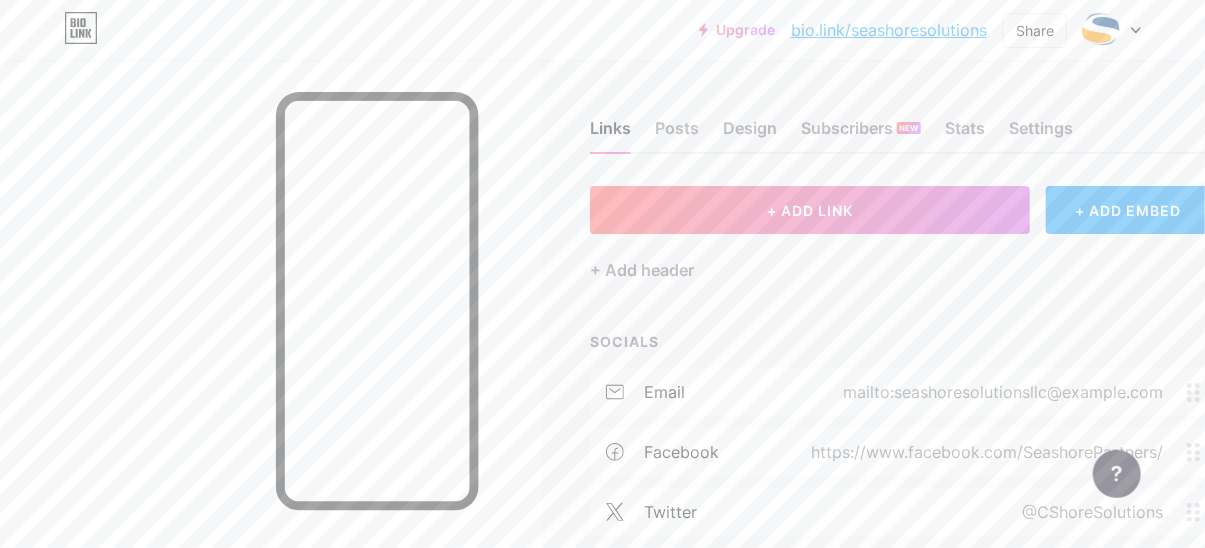 scroll, scrollTop: 266, scrollLeft: 0, axis: vertical 